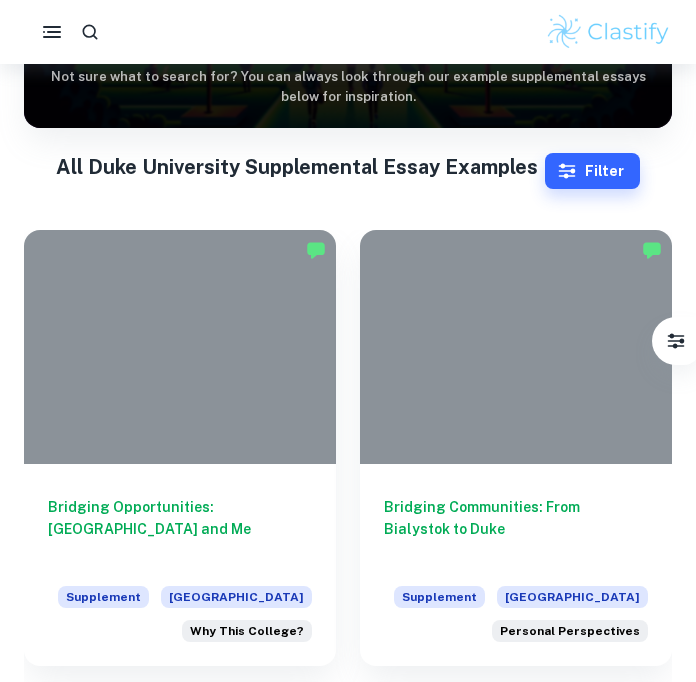 scroll, scrollTop: 353, scrollLeft: 0, axis: vertical 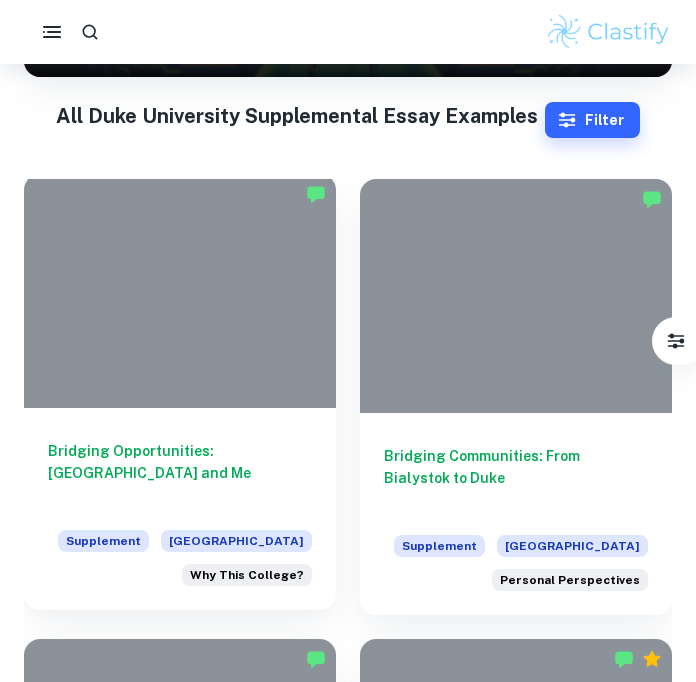 click on "Bridging Opportunities: [GEOGRAPHIC_DATA] and Me" at bounding box center (180, 473) 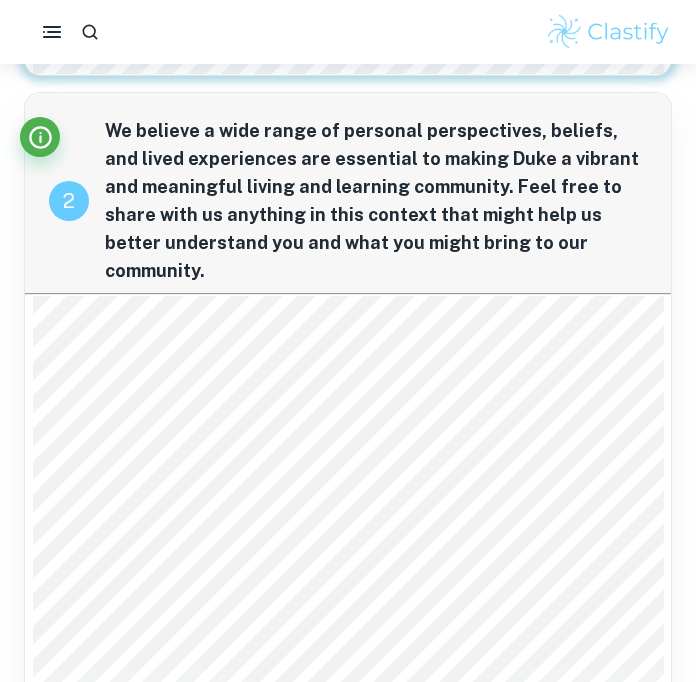 scroll, scrollTop: 605, scrollLeft: 0, axis: vertical 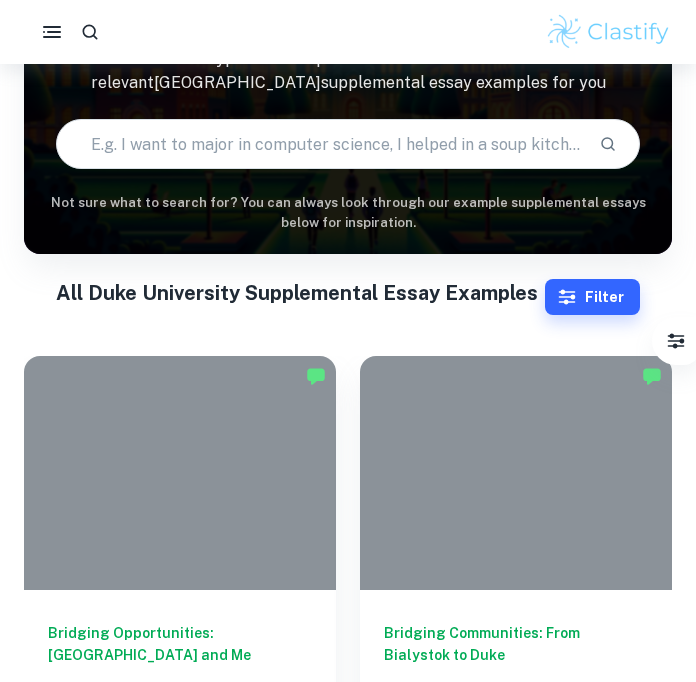 click on "Filter" at bounding box center [592, 297] 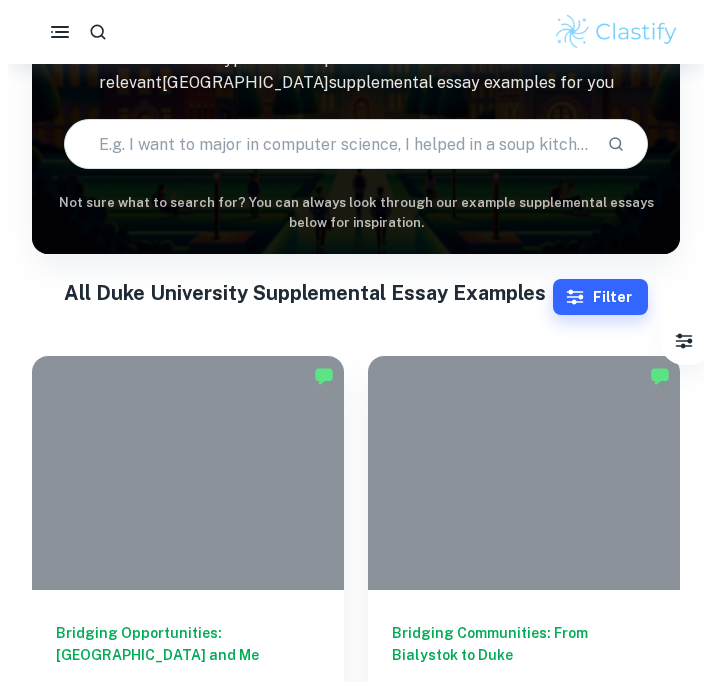 scroll, scrollTop: 0, scrollLeft: 0, axis: both 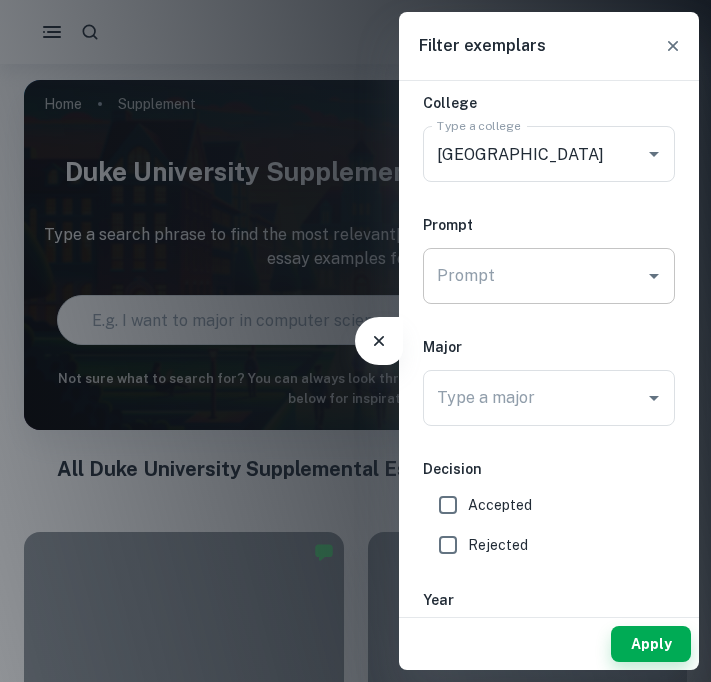 click on "Prompt" at bounding box center (549, 276) 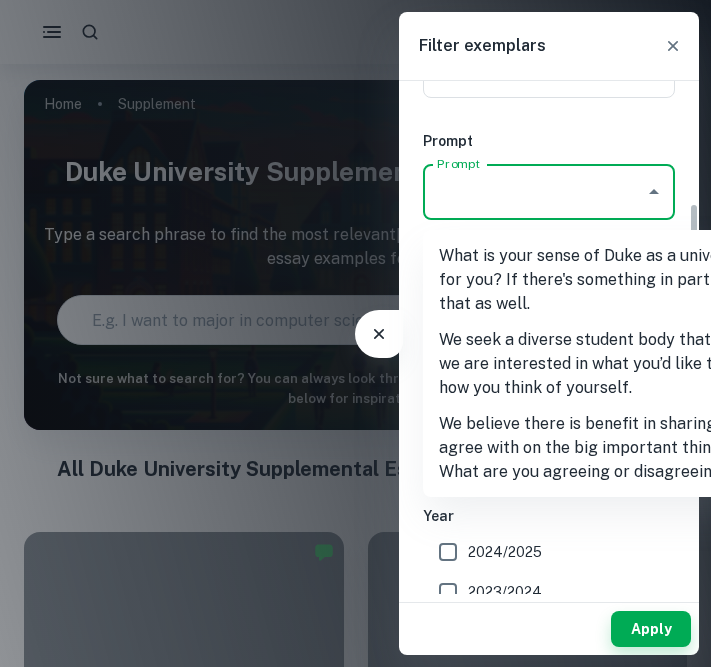 scroll, scrollTop: 245, scrollLeft: 0, axis: vertical 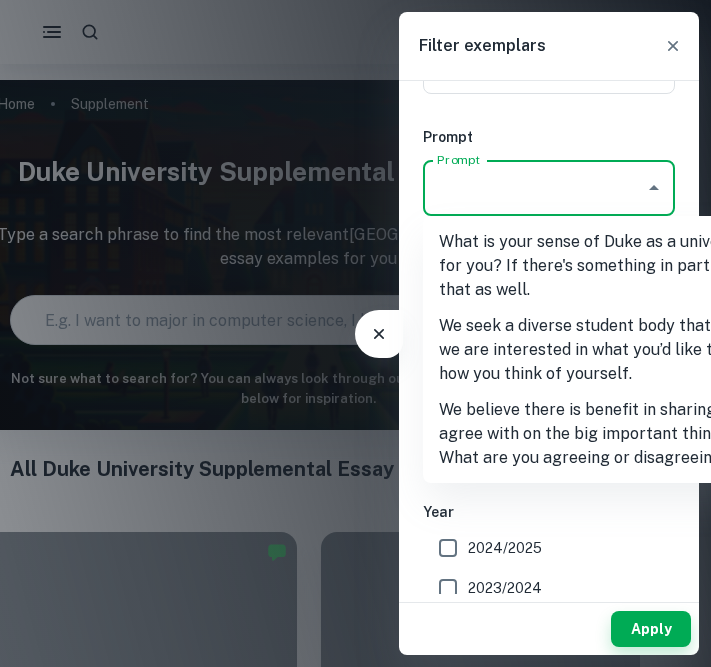 click on "What is your sense of Duke as a university and a community, and why do you consider it a good match for you? If there's something in particular about our offerings that attracts you, feel free to share that as well." at bounding box center (823, 266) 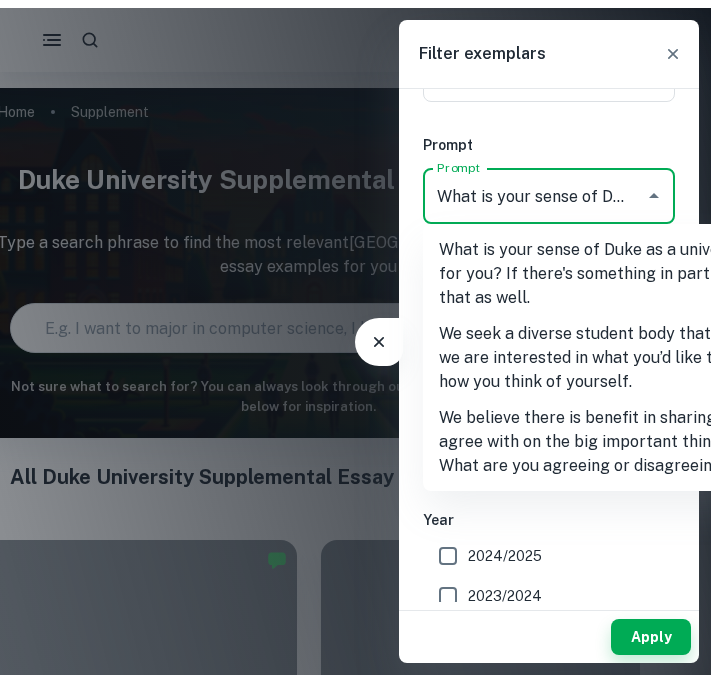 scroll, scrollTop: 0, scrollLeft: 0, axis: both 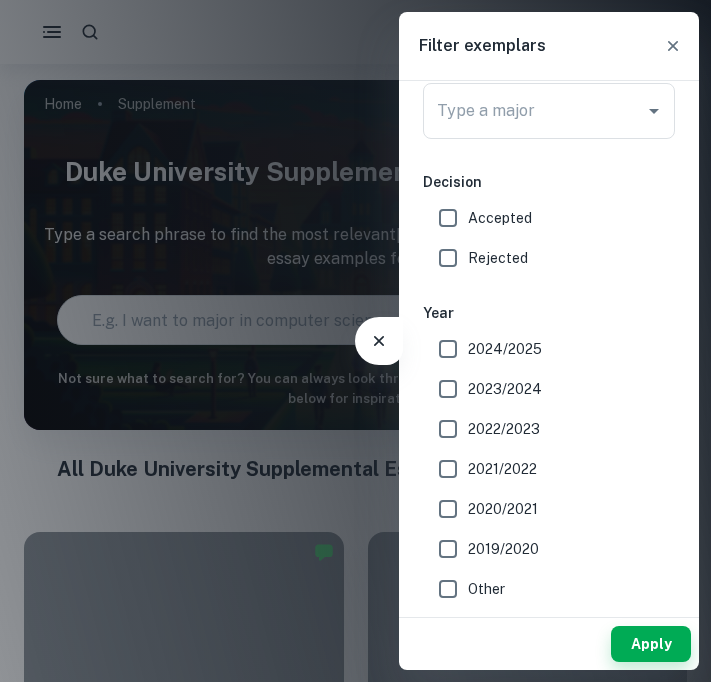 click on "Accepted" at bounding box center [500, 218] 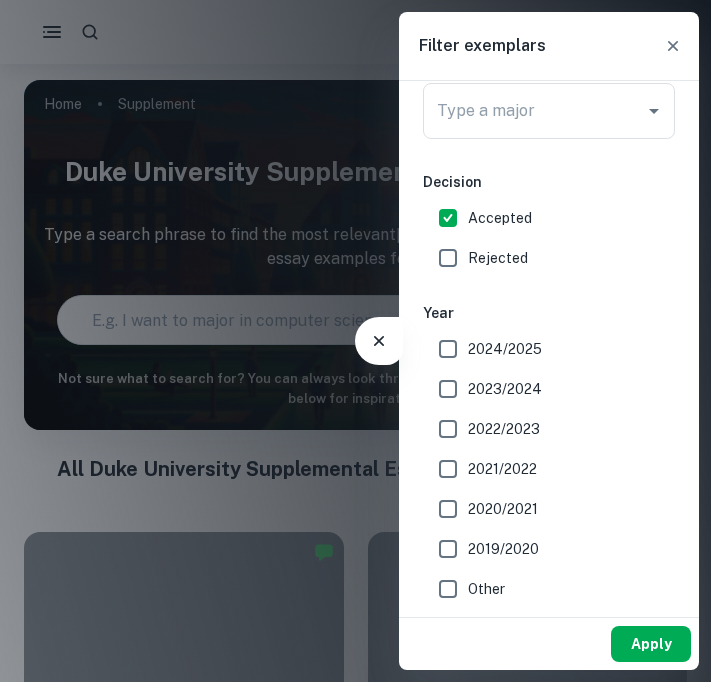 click on "Apply" at bounding box center [651, 644] 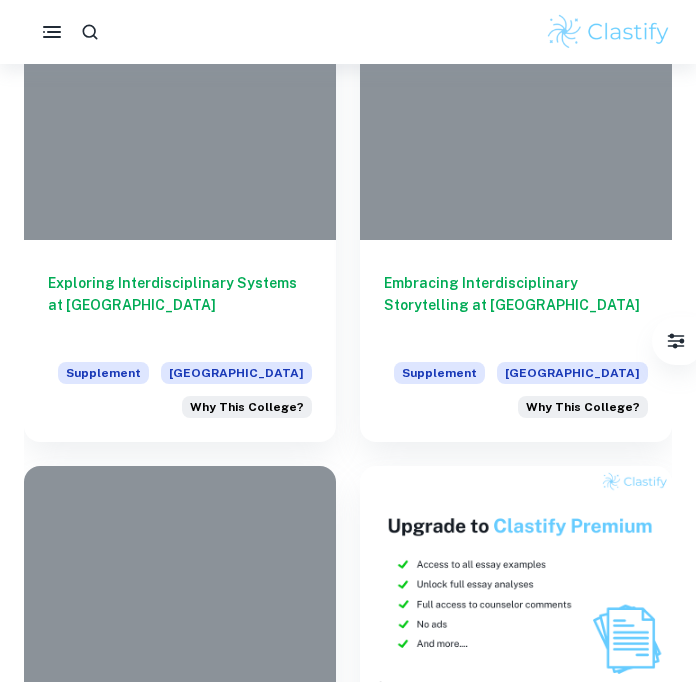 scroll, scrollTop: 998, scrollLeft: 0, axis: vertical 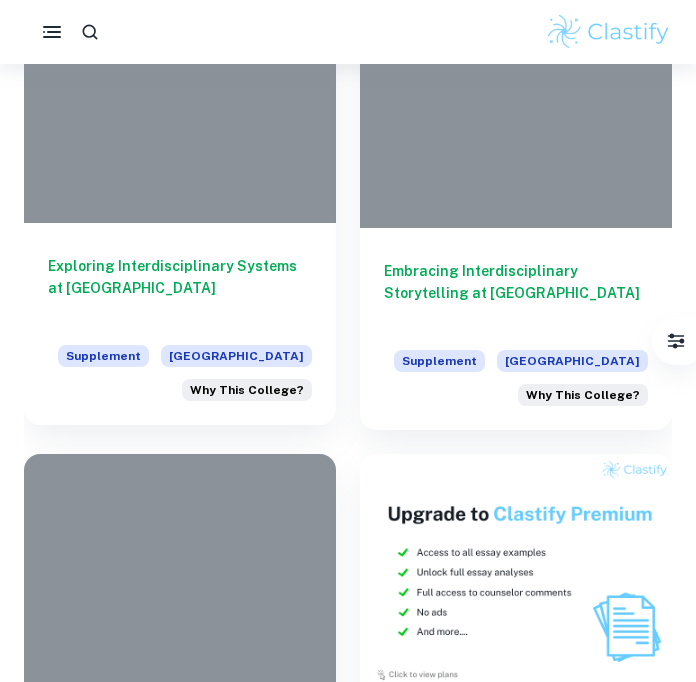 click at bounding box center [180, 106] 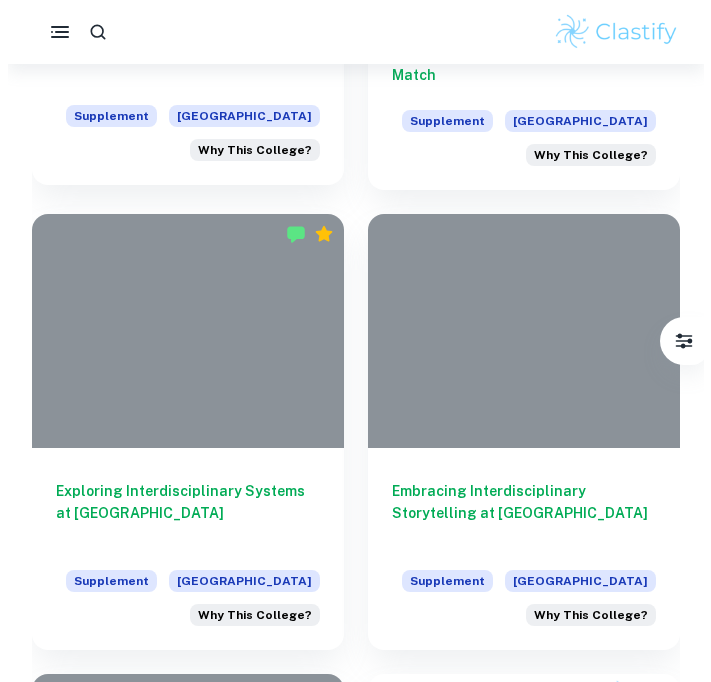 scroll, scrollTop: 0, scrollLeft: 0, axis: both 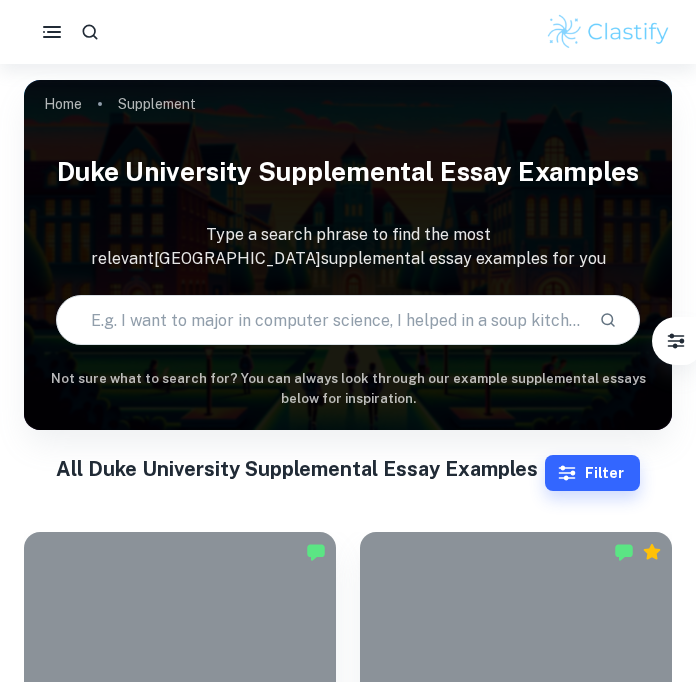 click on "Filter" at bounding box center (592, 473) 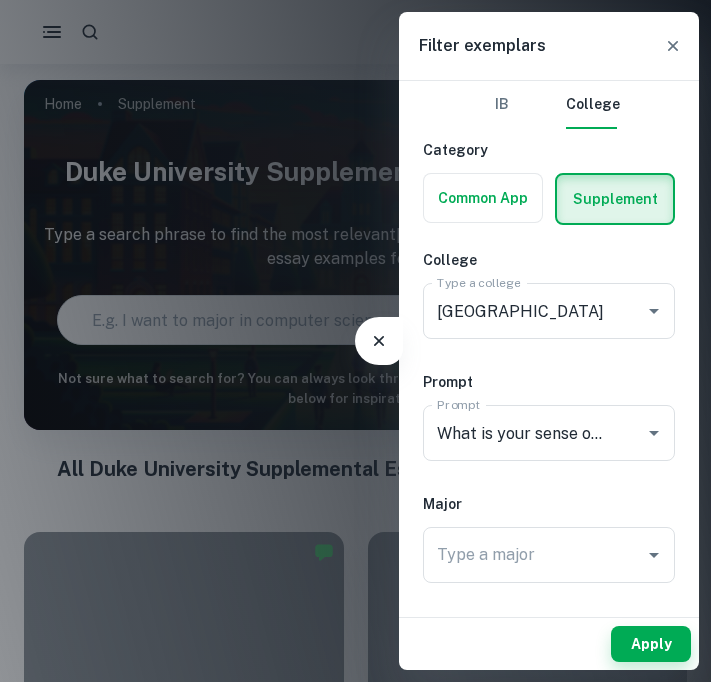 click on "Major Type a major Type a major" at bounding box center [549, 542] 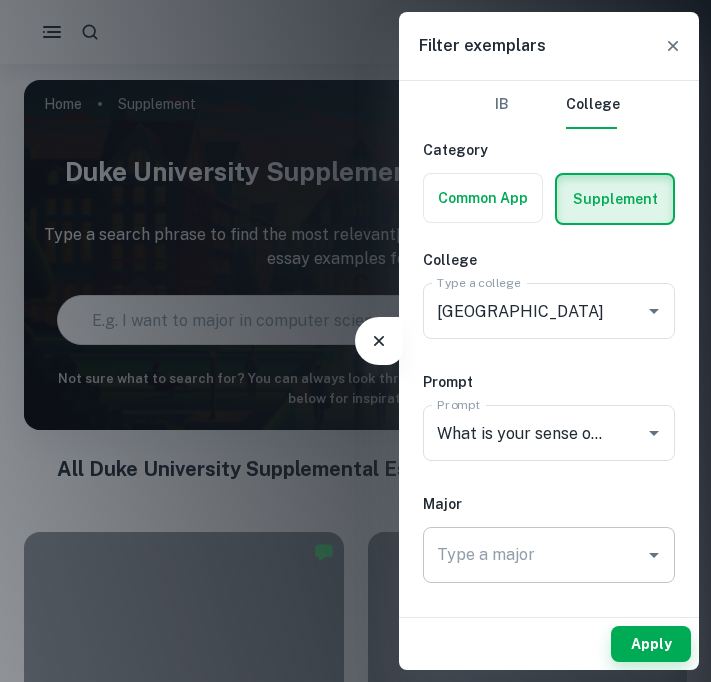 click on "Type a major" at bounding box center [534, 555] 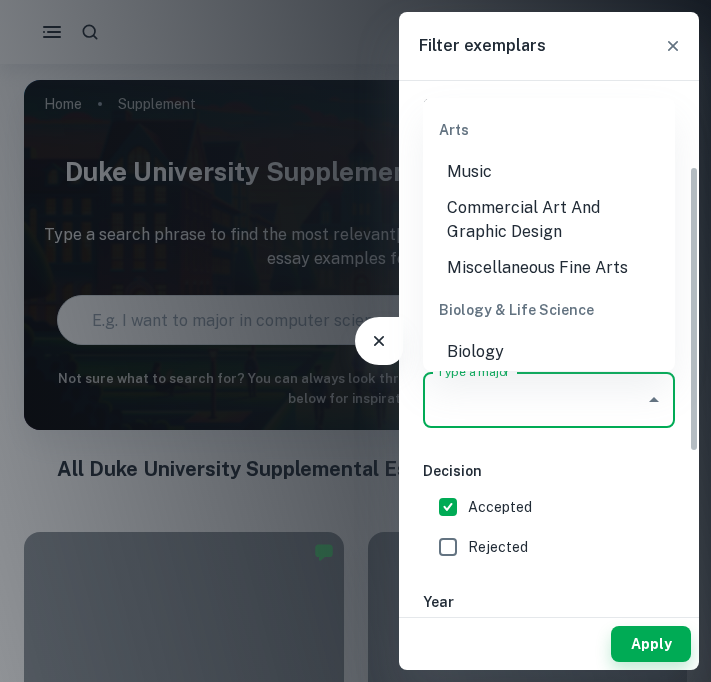 scroll, scrollTop: 156, scrollLeft: 0, axis: vertical 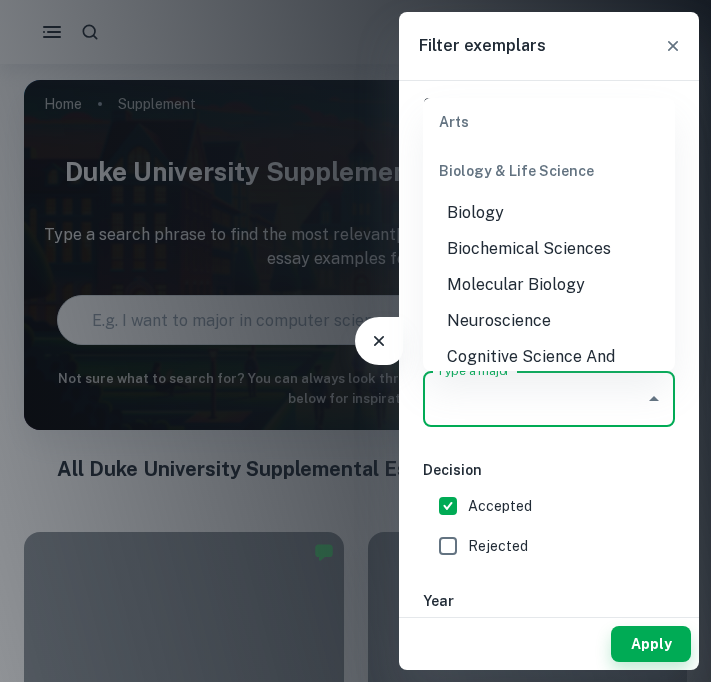click on "Biology" at bounding box center [549, 213] 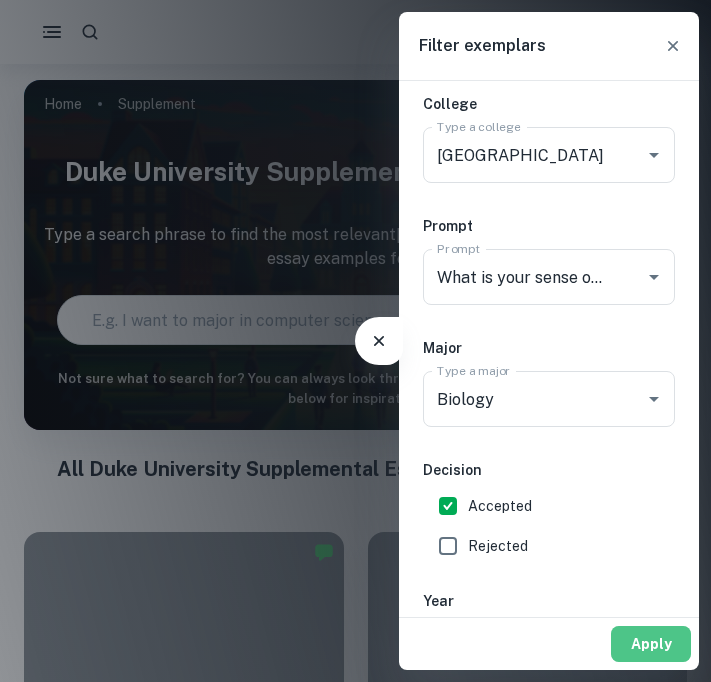 click on "Apply" at bounding box center (651, 644) 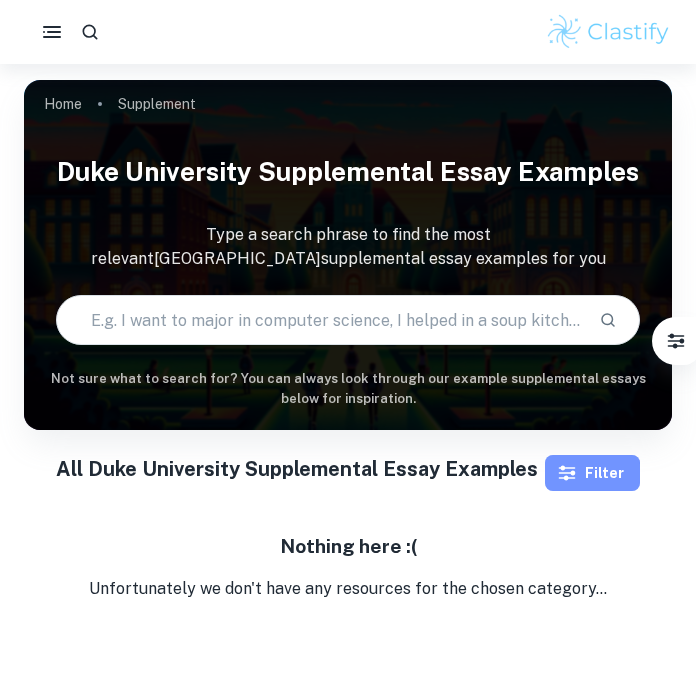 click 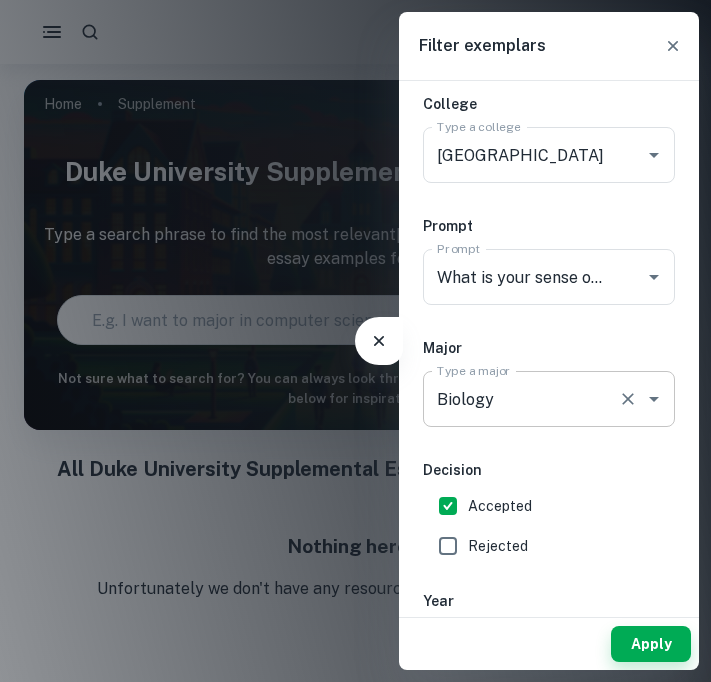 click on "Biology" at bounding box center (521, 399) 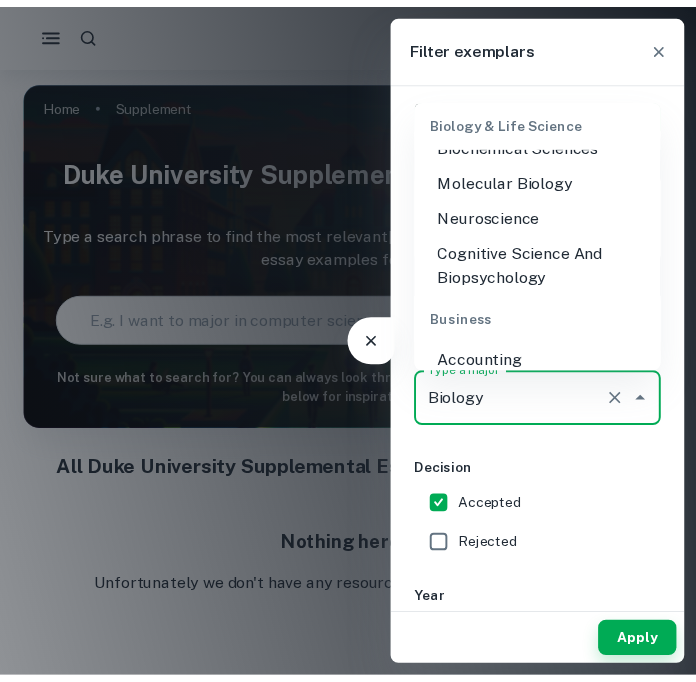 scroll, scrollTop: 173, scrollLeft: 0, axis: vertical 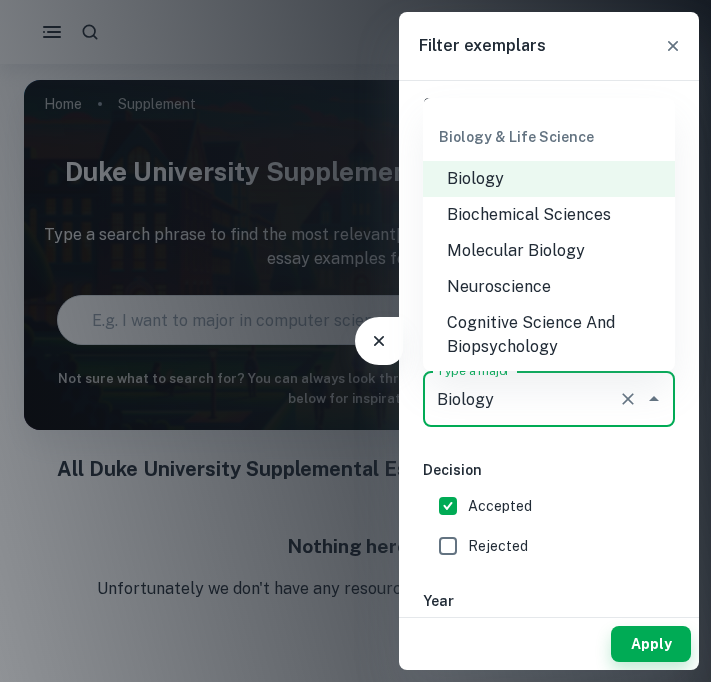 click on "Biochemical Sciences" at bounding box center (549, 215) 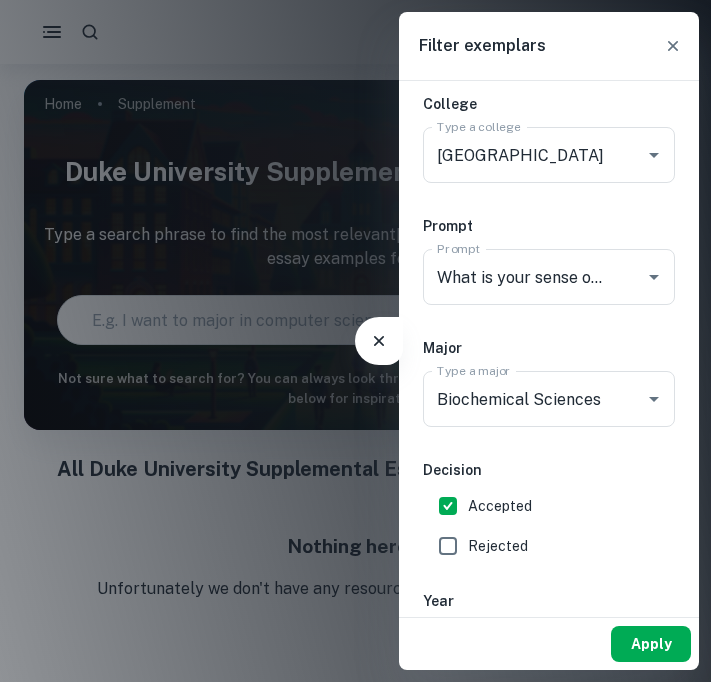 click on "Apply" at bounding box center [651, 644] 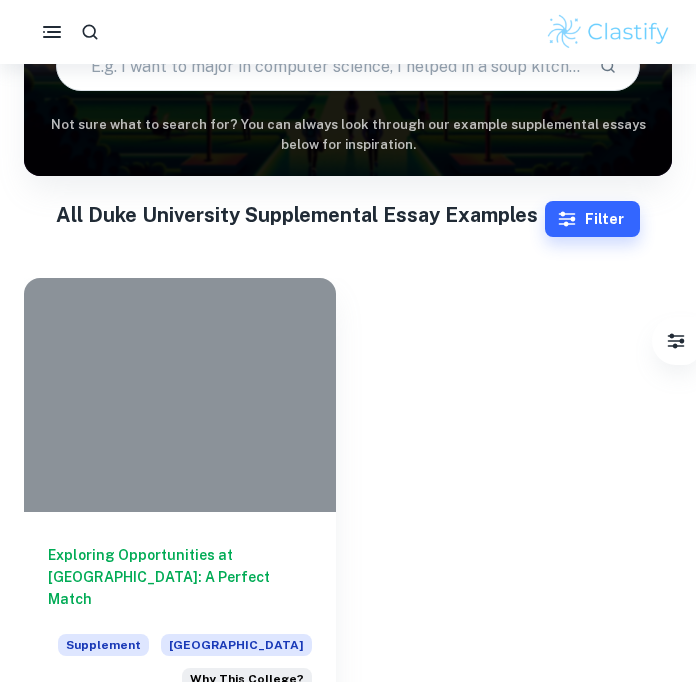 scroll, scrollTop: 269, scrollLeft: 0, axis: vertical 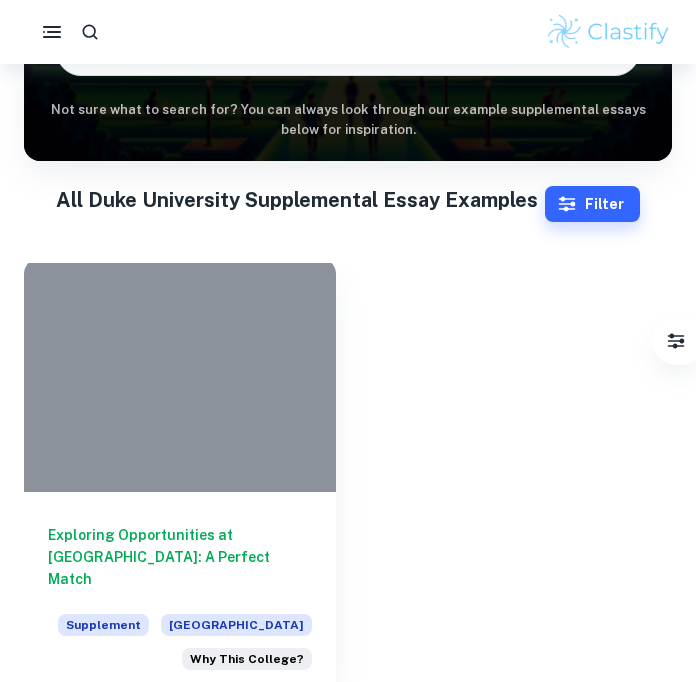 click at bounding box center (180, 375) 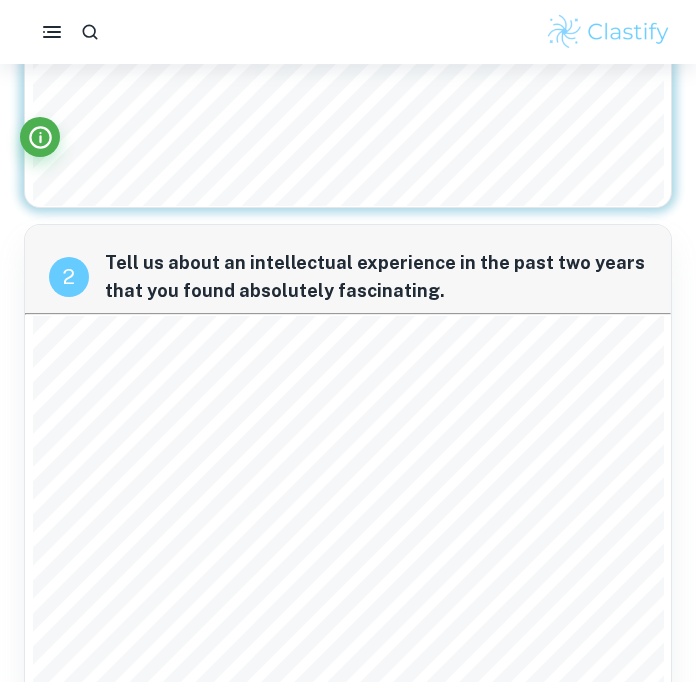 scroll, scrollTop: 523, scrollLeft: 0, axis: vertical 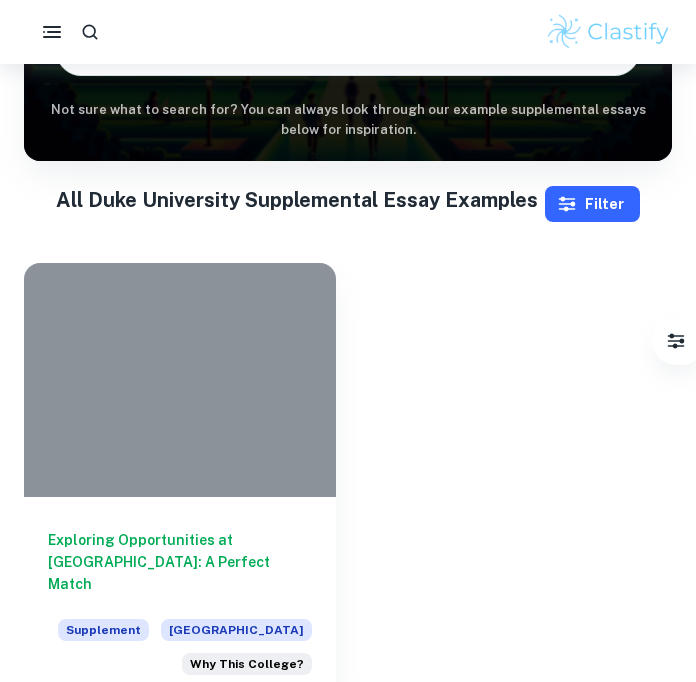click on "Filter" at bounding box center (592, 204) 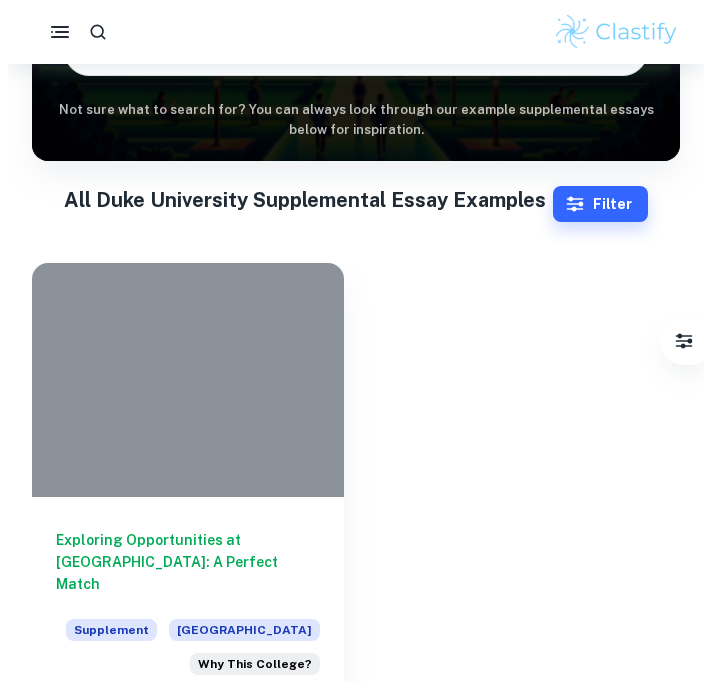 scroll, scrollTop: 0, scrollLeft: 0, axis: both 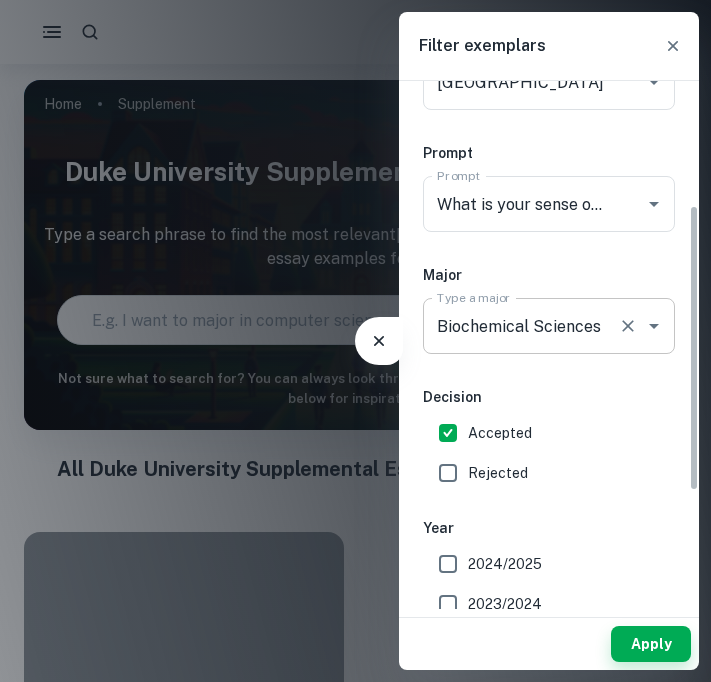 click on "Biochemical Sciences Type a major" at bounding box center [549, 326] 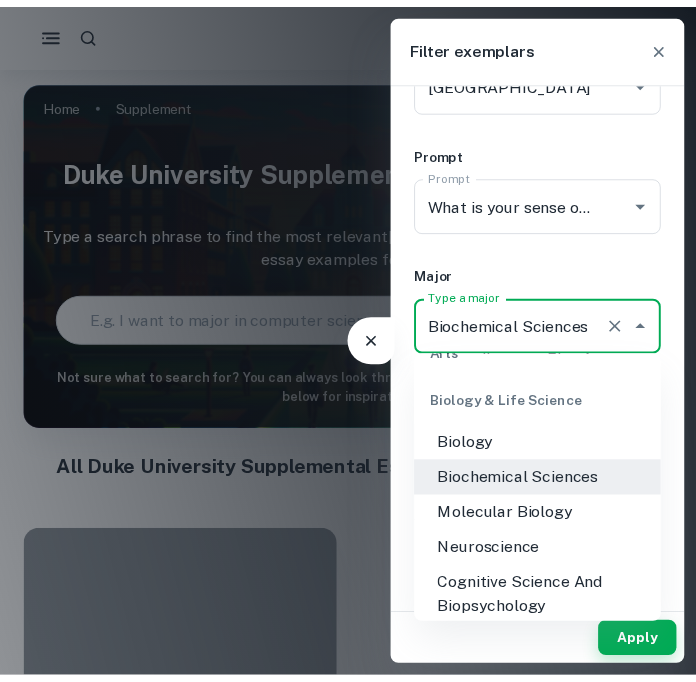 scroll, scrollTop: 218, scrollLeft: 0, axis: vertical 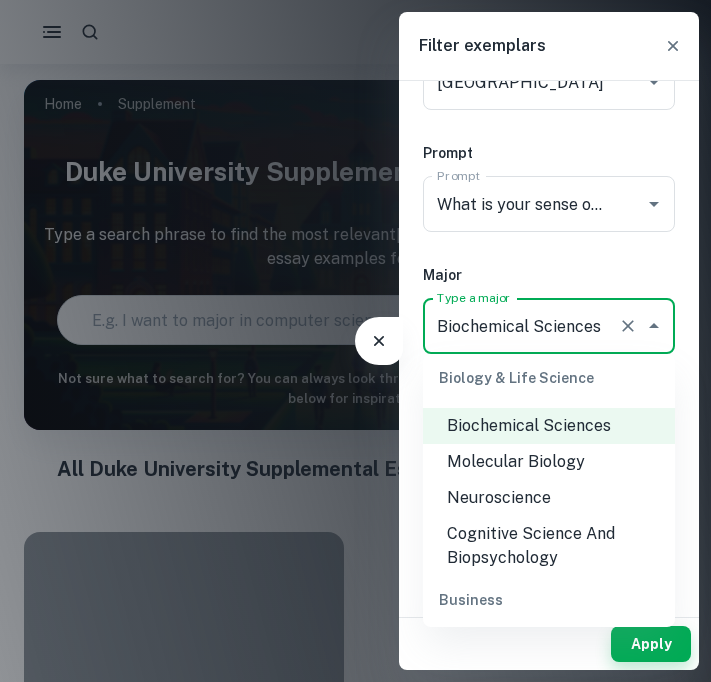 click on "Molecular Biology" at bounding box center [549, 462] 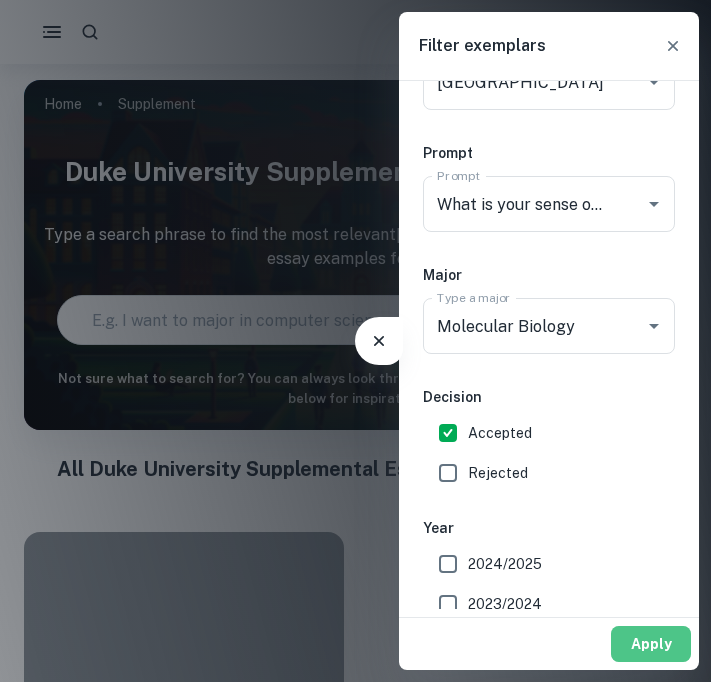 click on "Apply" at bounding box center (651, 644) 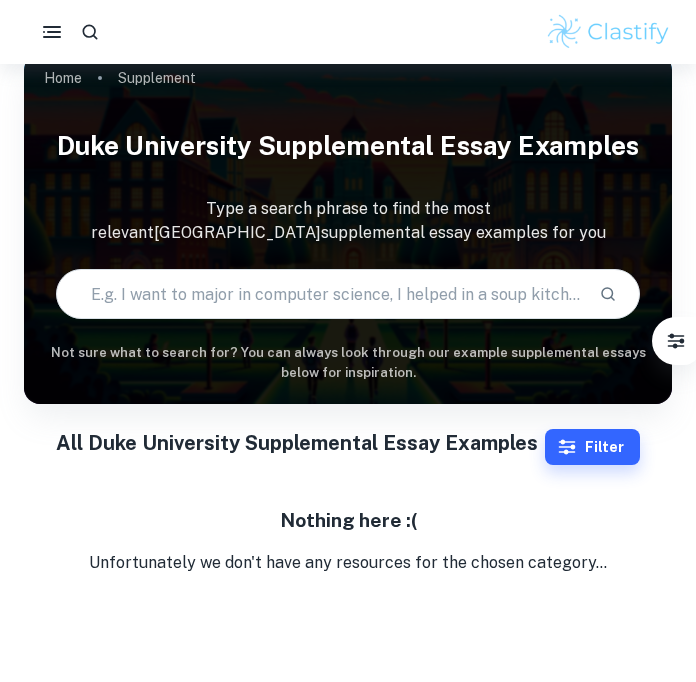 scroll, scrollTop: 42, scrollLeft: 0, axis: vertical 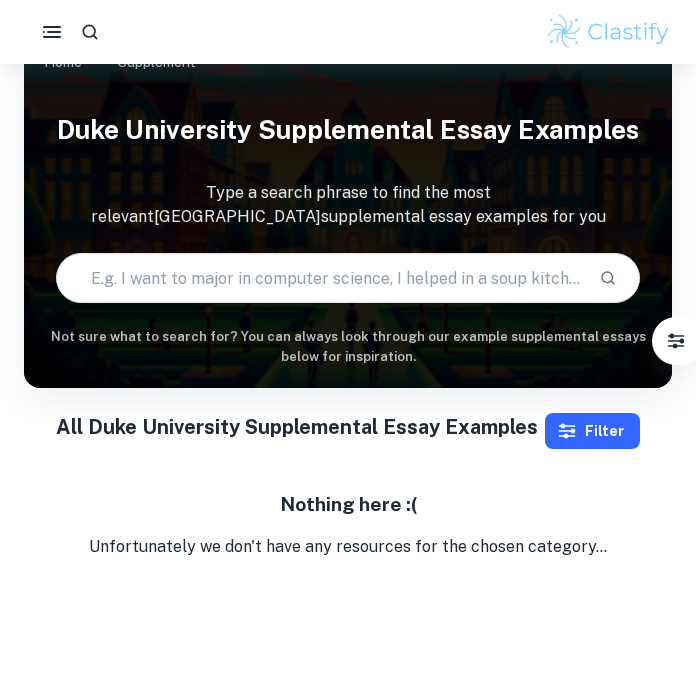 click on "Filter" at bounding box center [592, 431] 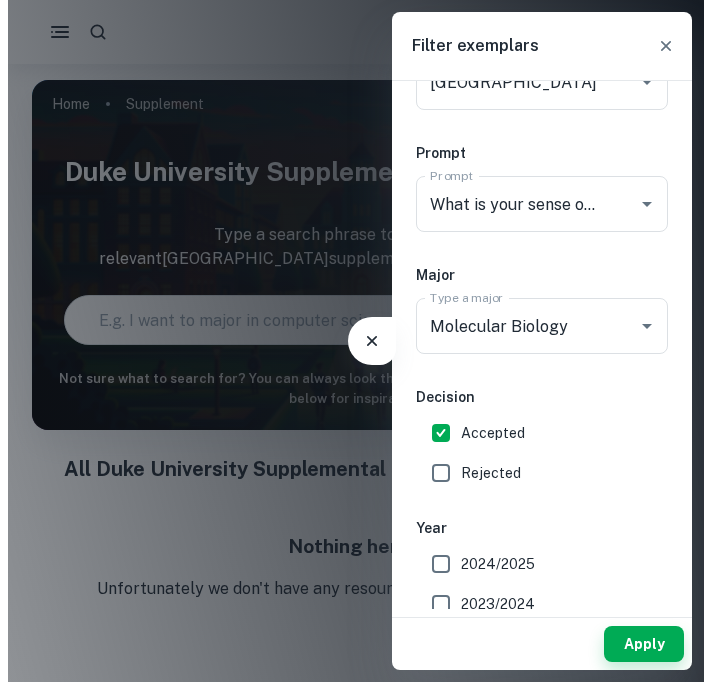 scroll, scrollTop: 0, scrollLeft: 0, axis: both 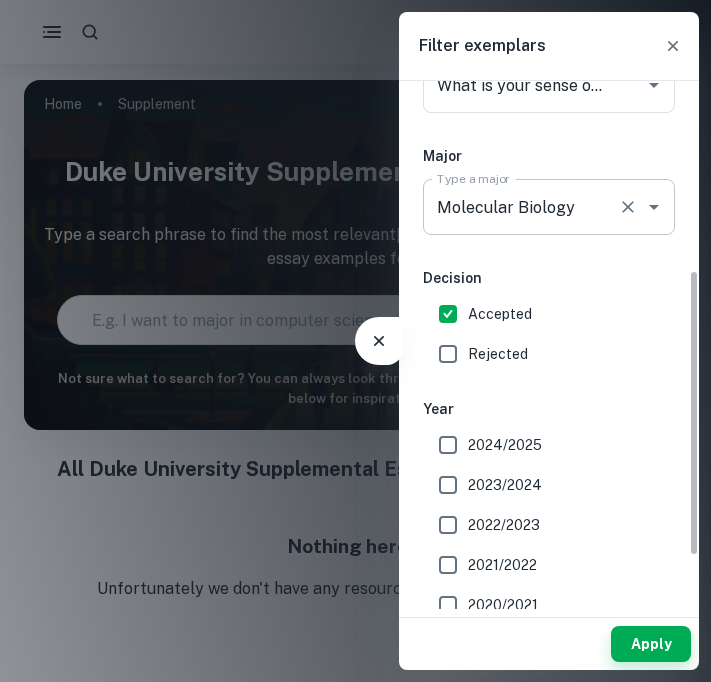 click on "Molecular Biology" at bounding box center (521, 207) 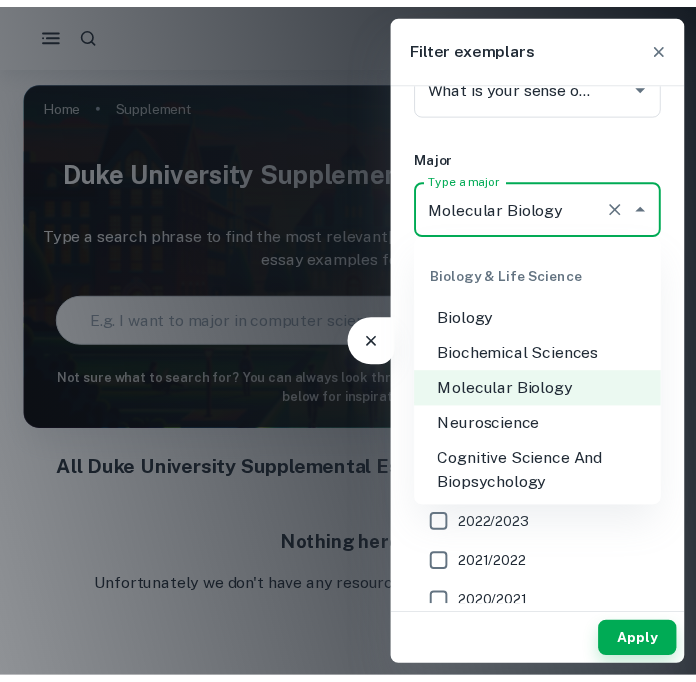 scroll, scrollTop: 171, scrollLeft: 0, axis: vertical 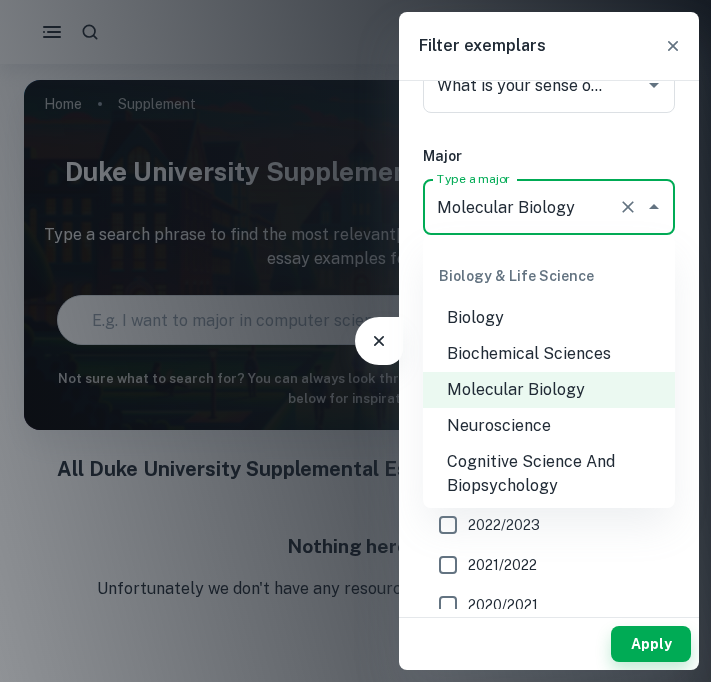 click on "Neuroscience" at bounding box center (549, 426) 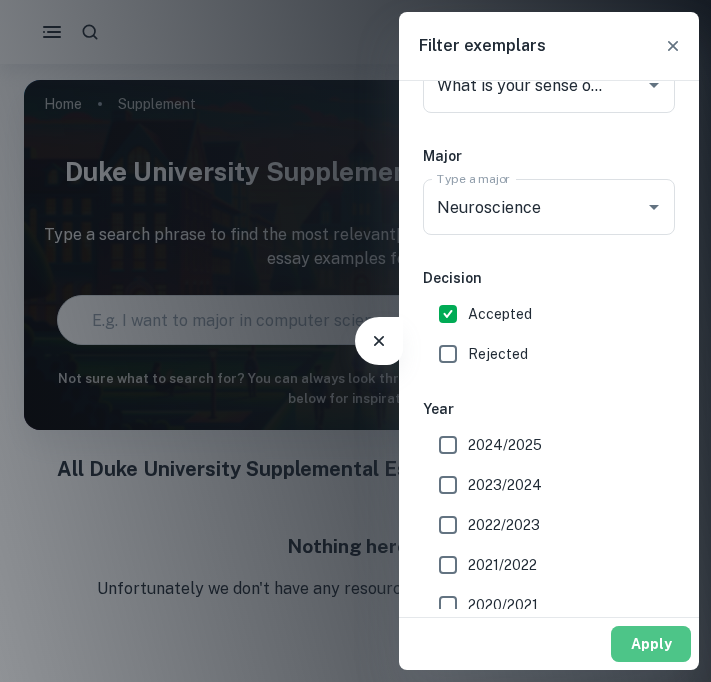 click on "Apply" at bounding box center (651, 644) 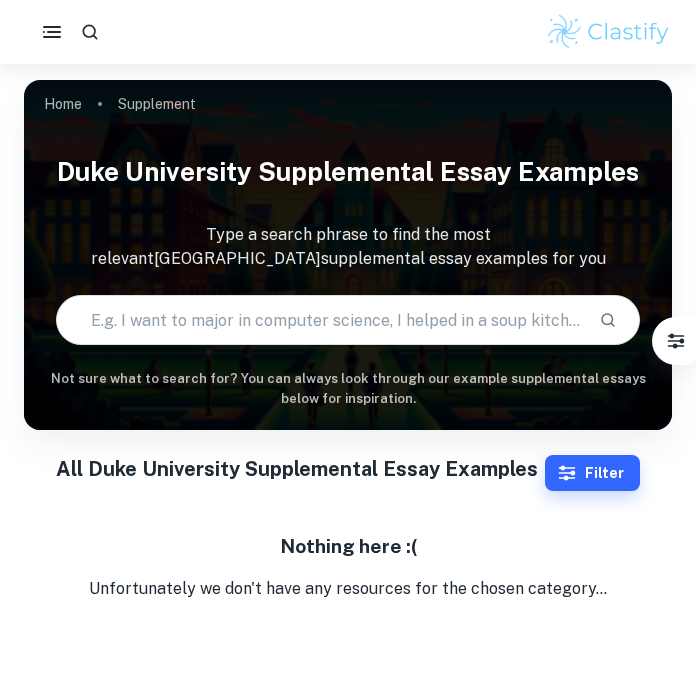 scroll, scrollTop: 12, scrollLeft: 0, axis: vertical 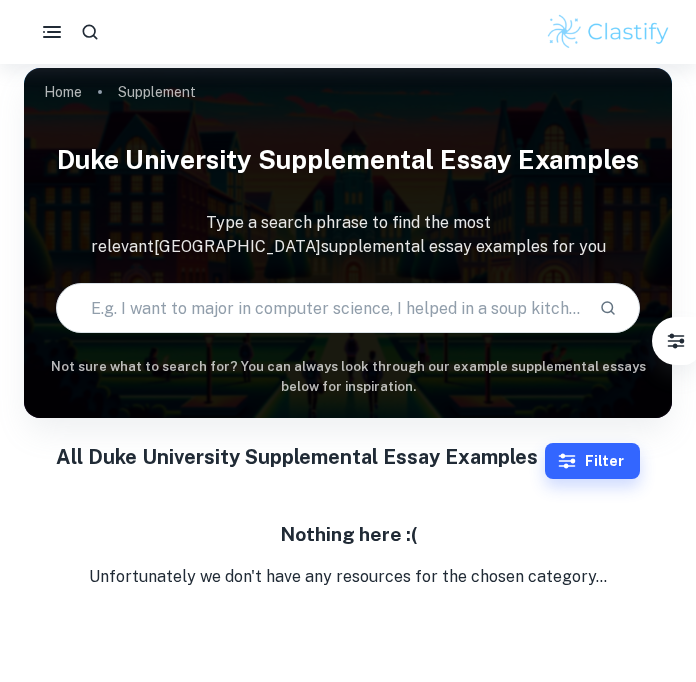 click on "Filter" at bounding box center (592, 461) 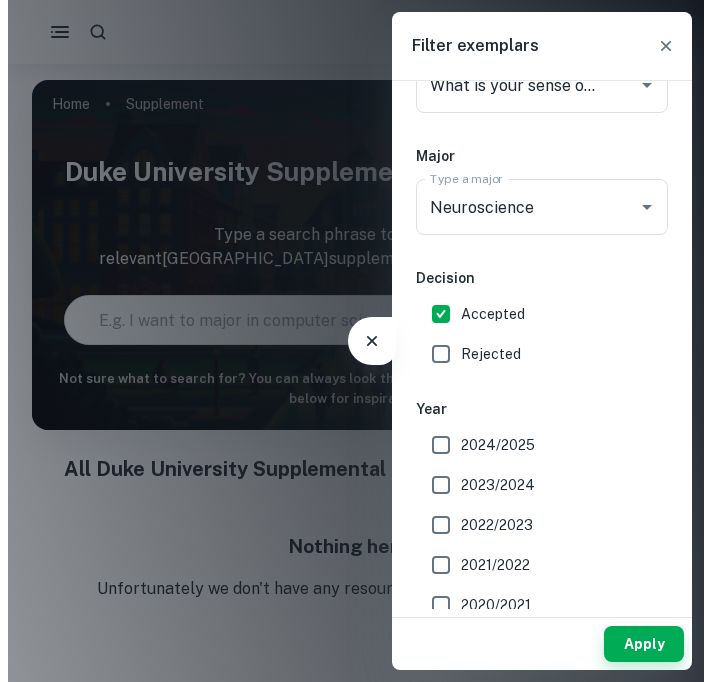 scroll, scrollTop: 0, scrollLeft: 0, axis: both 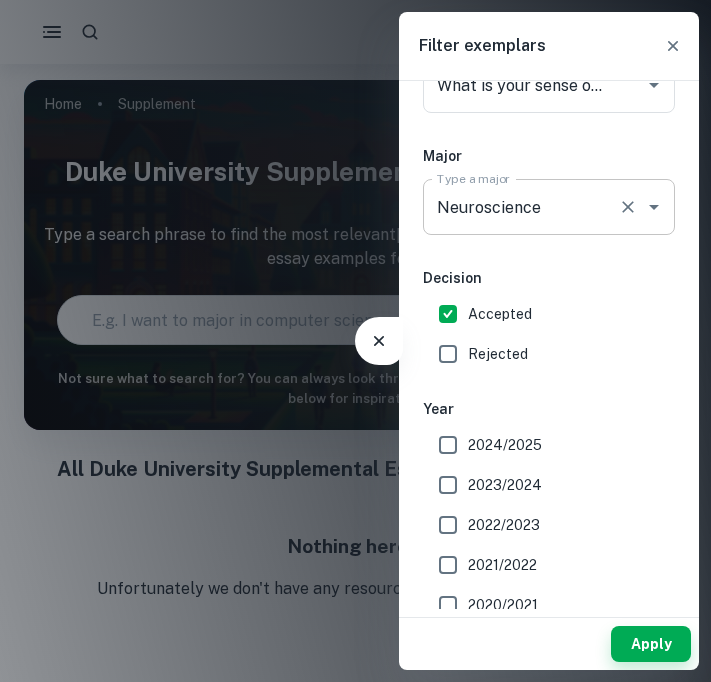 click on "Neuroscience" at bounding box center [521, 207] 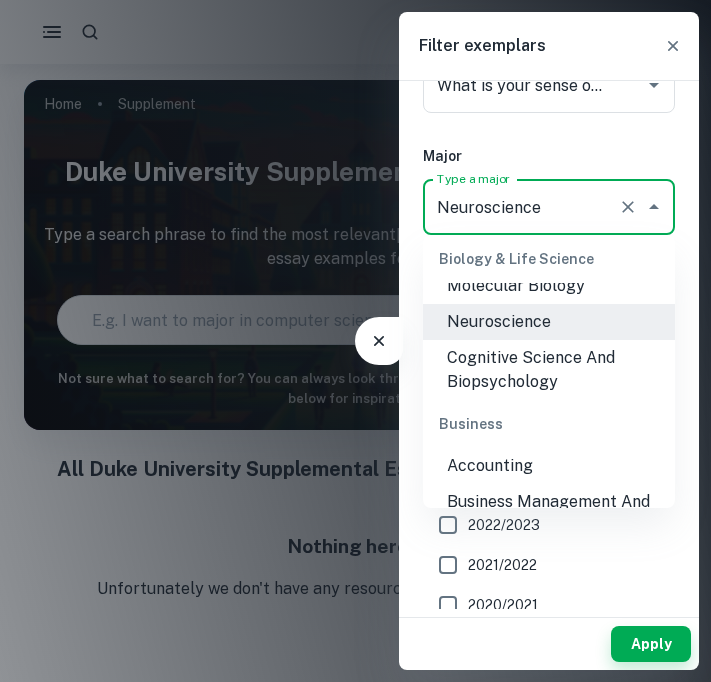 scroll, scrollTop: 283, scrollLeft: 0, axis: vertical 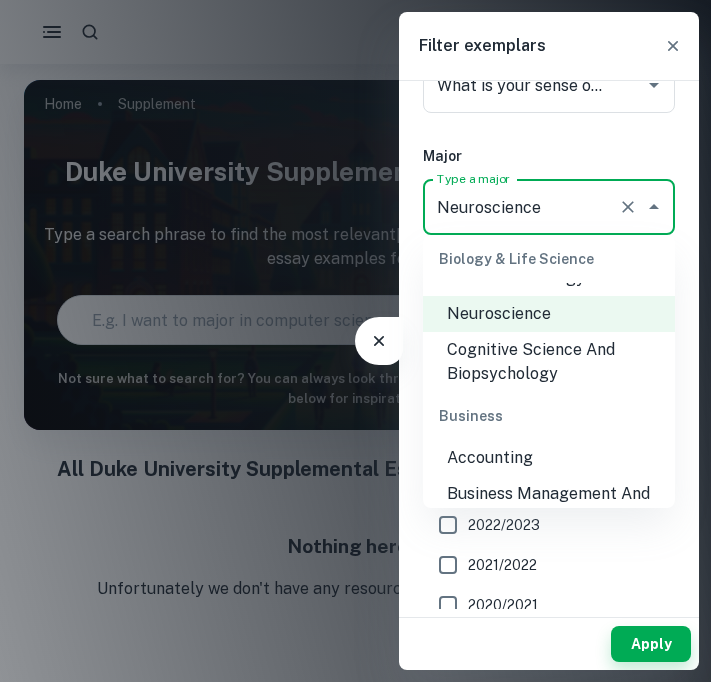 click on "Cognitive Science And Biopsychology" at bounding box center [549, 362] 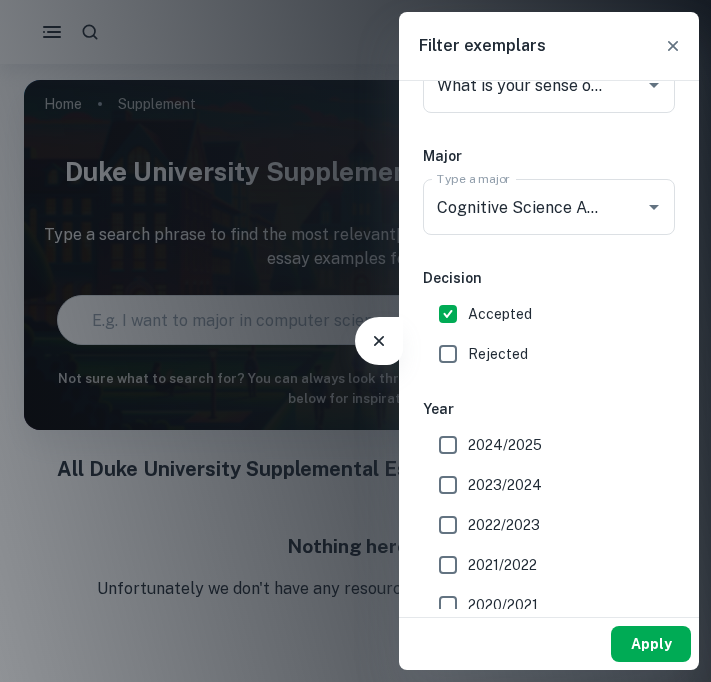 click on "Apply" at bounding box center (651, 644) 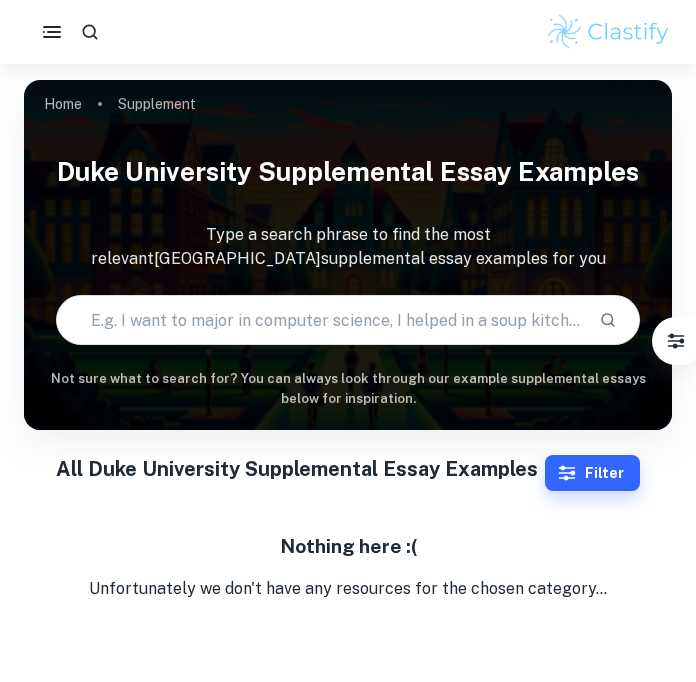 click on "Filter" at bounding box center (592, 473) 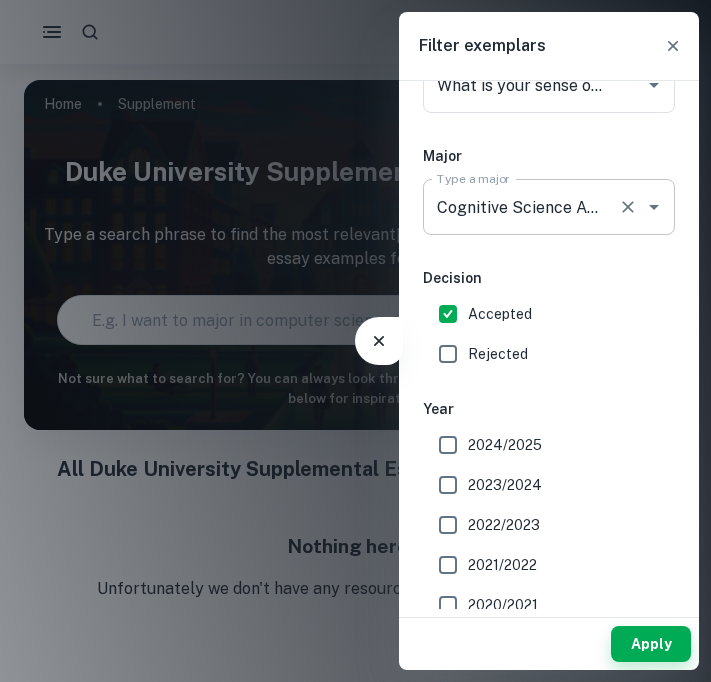 click on "Cognitive Science And Biopsychology" at bounding box center [521, 207] 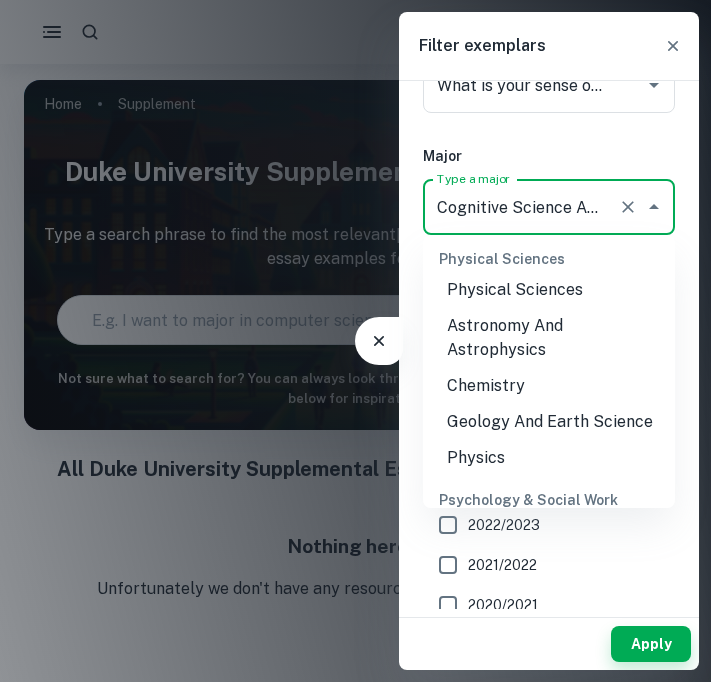 scroll, scrollTop: 1847, scrollLeft: 0, axis: vertical 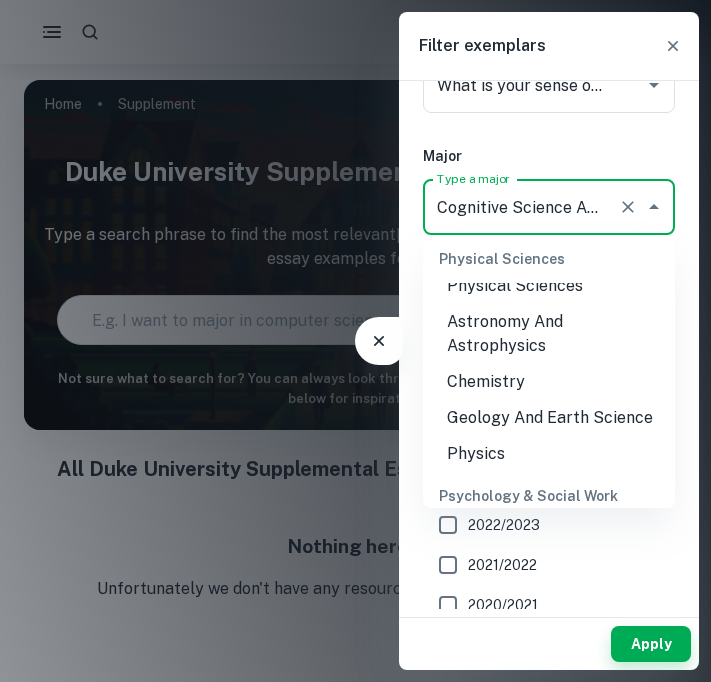 click on "Chemistry" at bounding box center [549, 382] 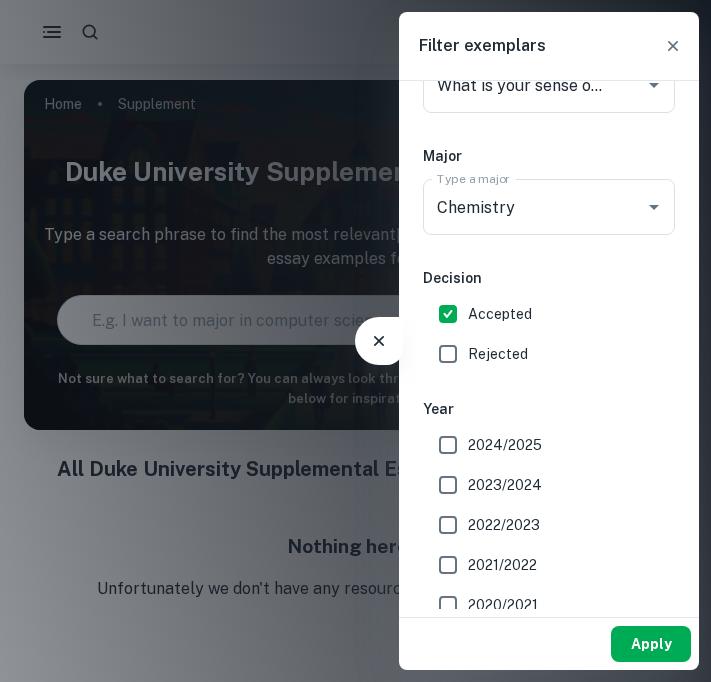 click on "Apply" at bounding box center [651, 644] 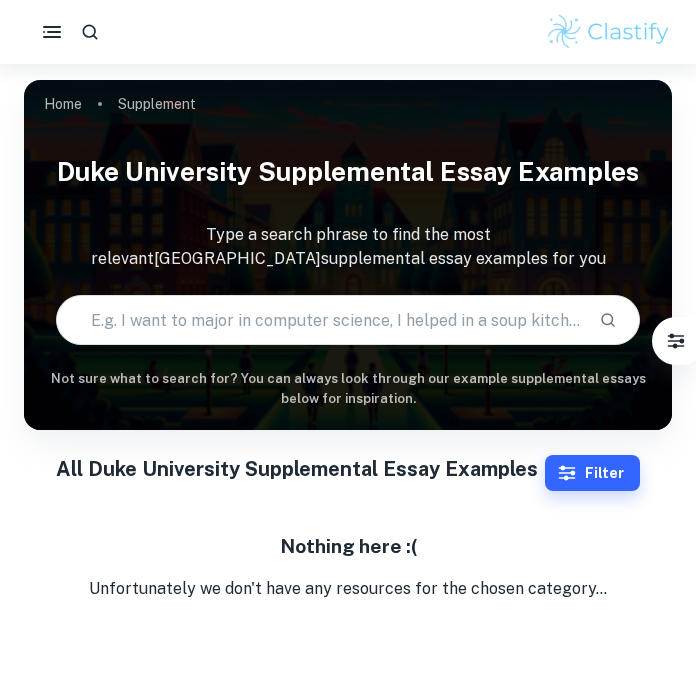 click on "Filter" at bounding box center [592, 473] 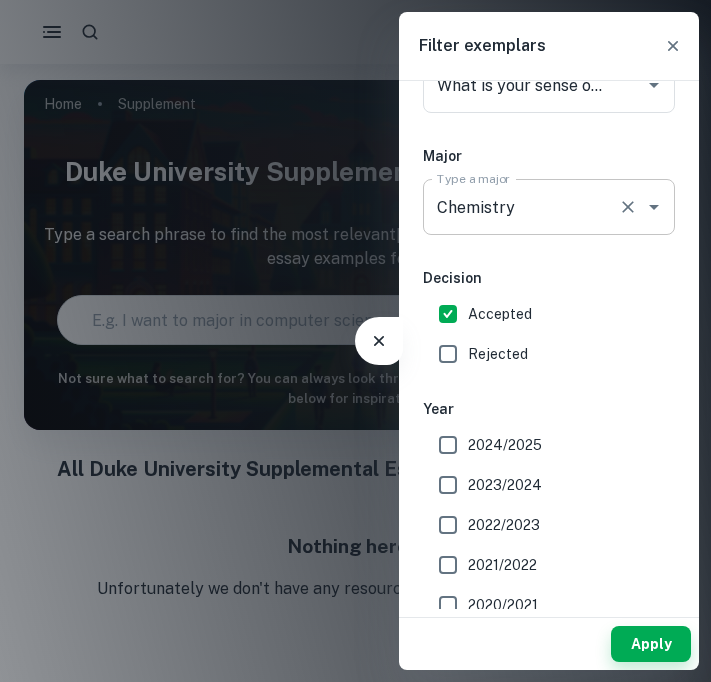 click on "Chemistry" at bounding box center [521, 207] 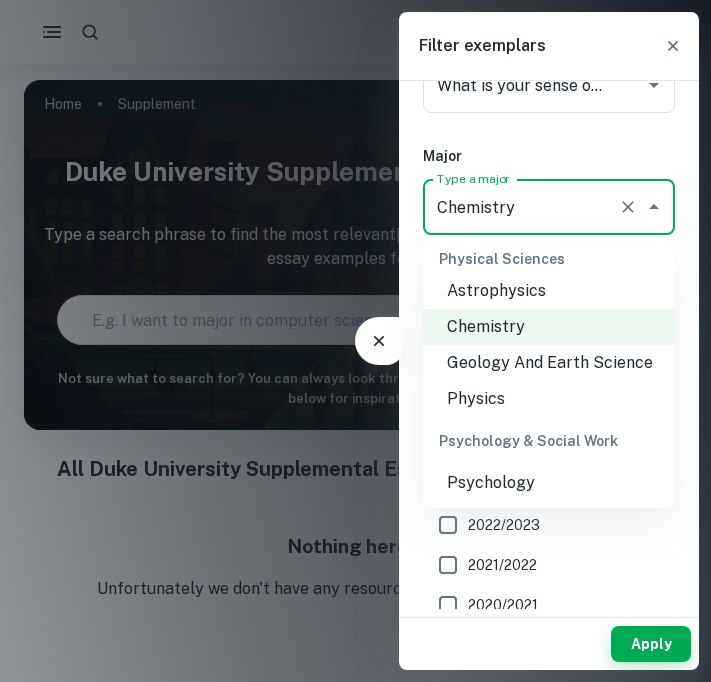 scroll, scrollTop: 1903, scrollLeft: 0, axis: vertical 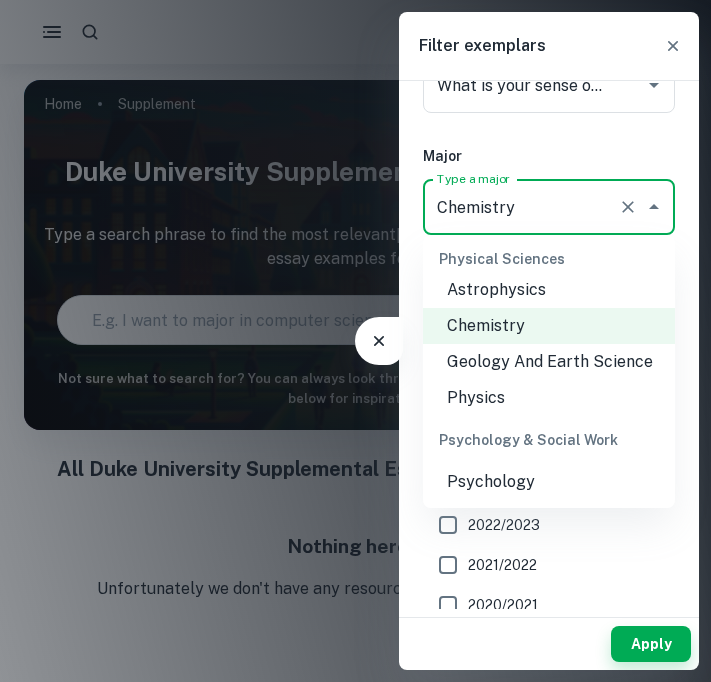 click on "Physics" at bounding box center (549, 398) 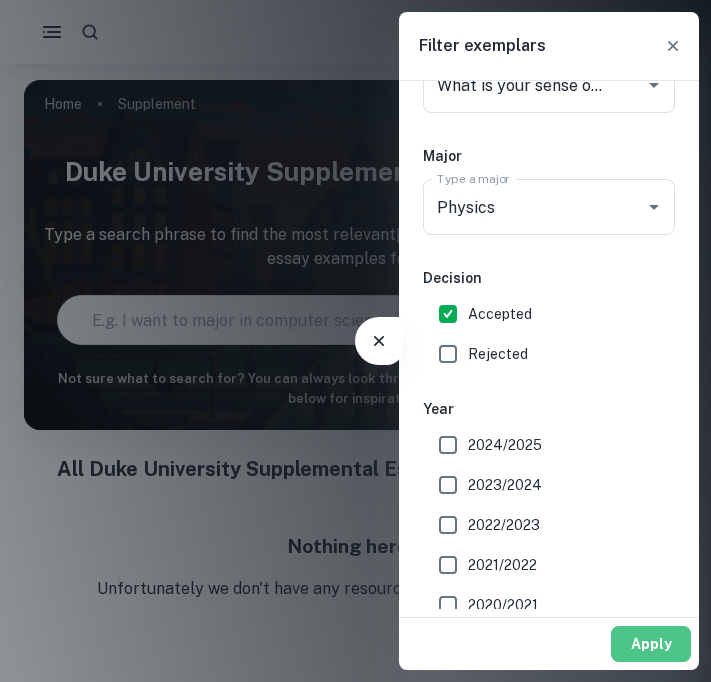click on "Apply" at bounding box center [651, 644] 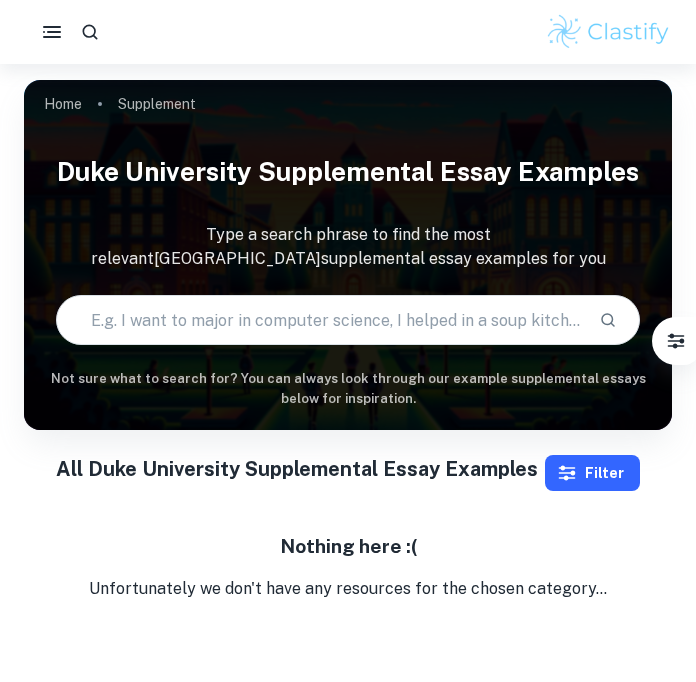 click on "Filter" at bounding box center (592, 473) 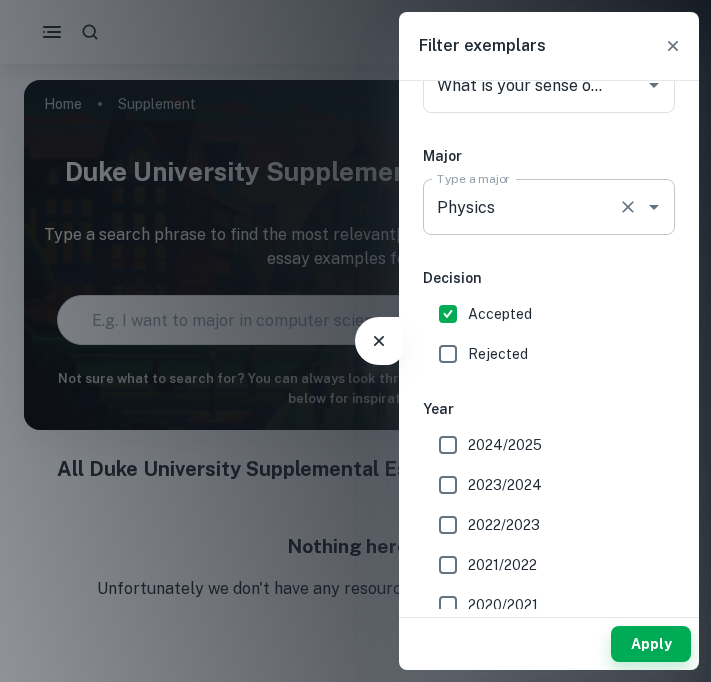 click on "Physics Type a major" at bounding box center [549, 207] 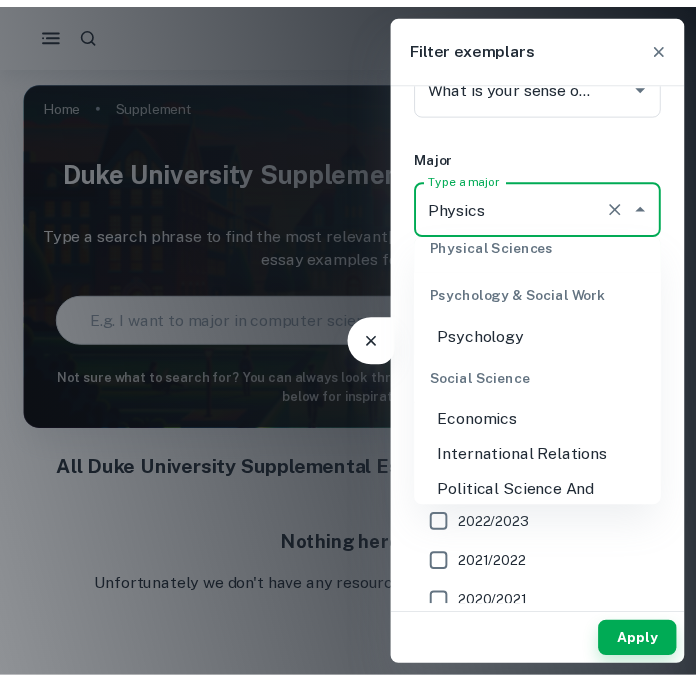 scroll, scrollTop: 2056, scrollLeft: 0, axis: vertical 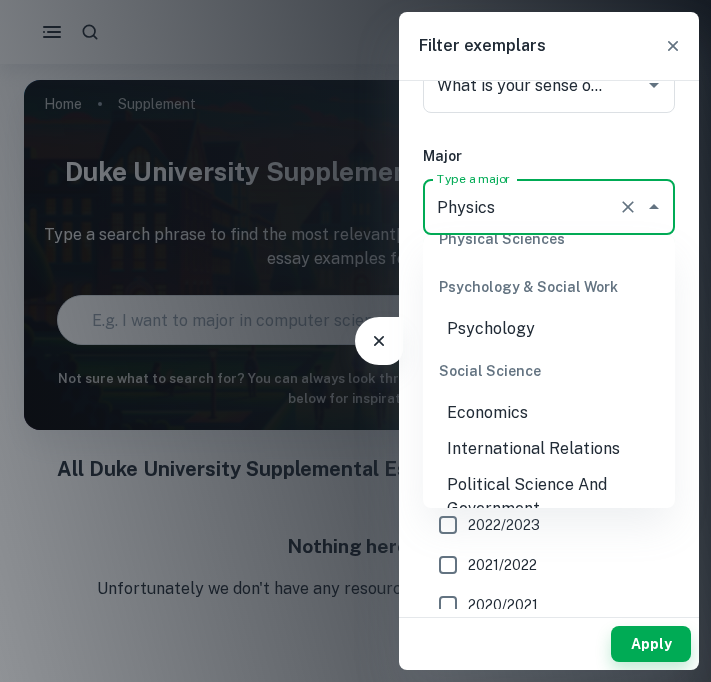 click on "Psychology" at bounding box center (549, 329) 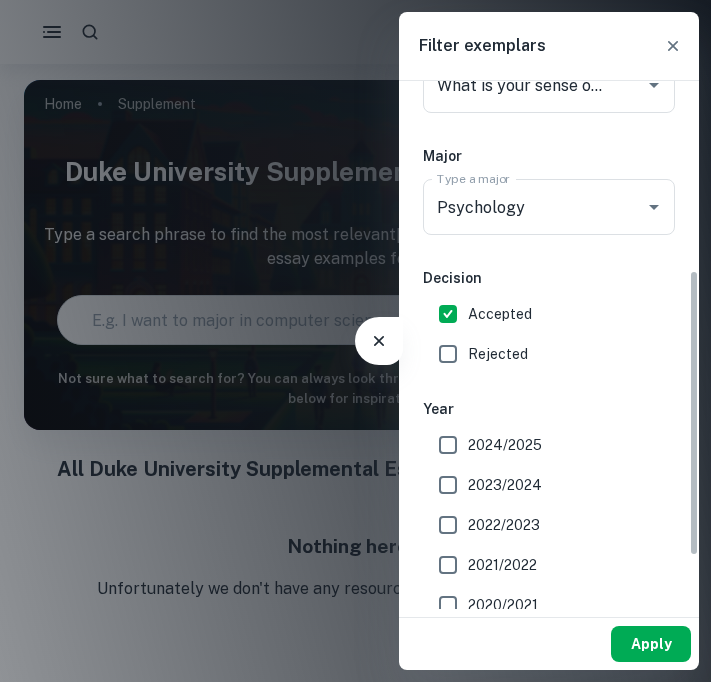 click on "Apply" at bounding box center [651, 644] 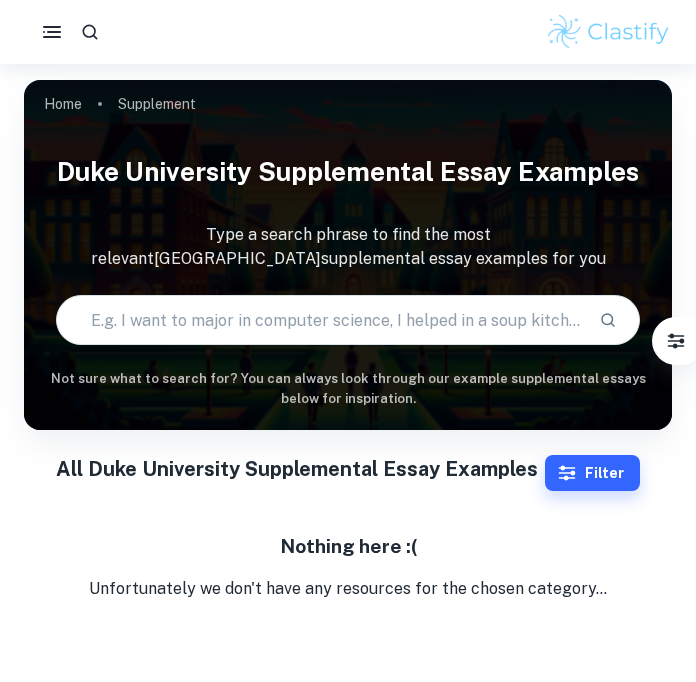 scroll, scrollTop: 46, scrollLeft: 0, axis: vertical 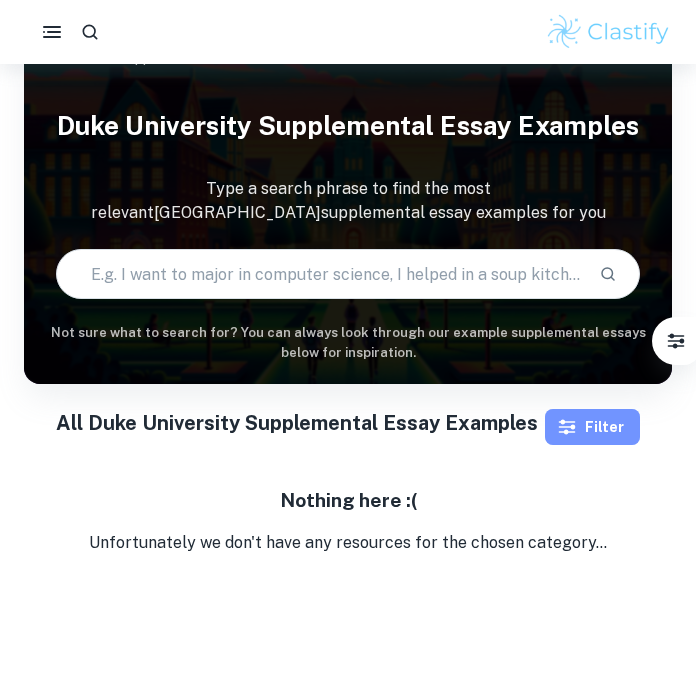 click on "Filter" at bounding box center (592, 427) 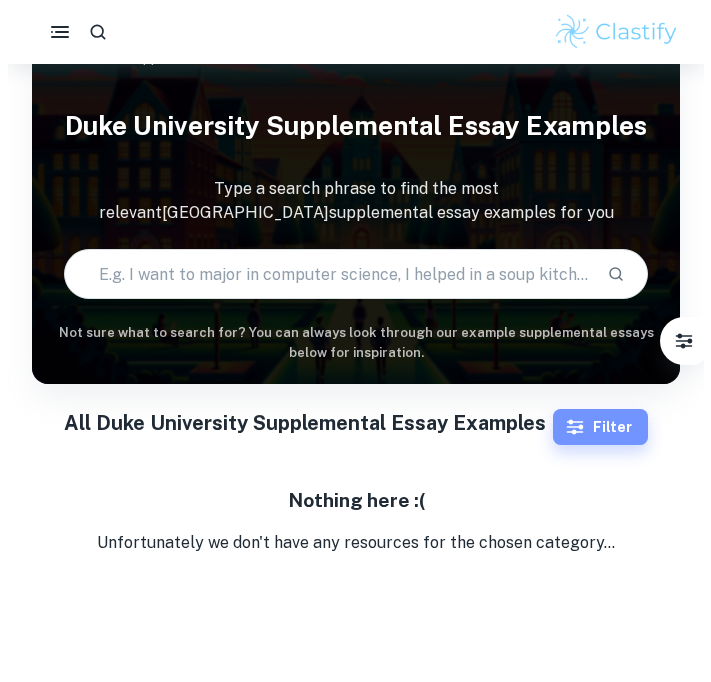 scroll, scrollTop: 0, scrollLeft: 0, axis: both 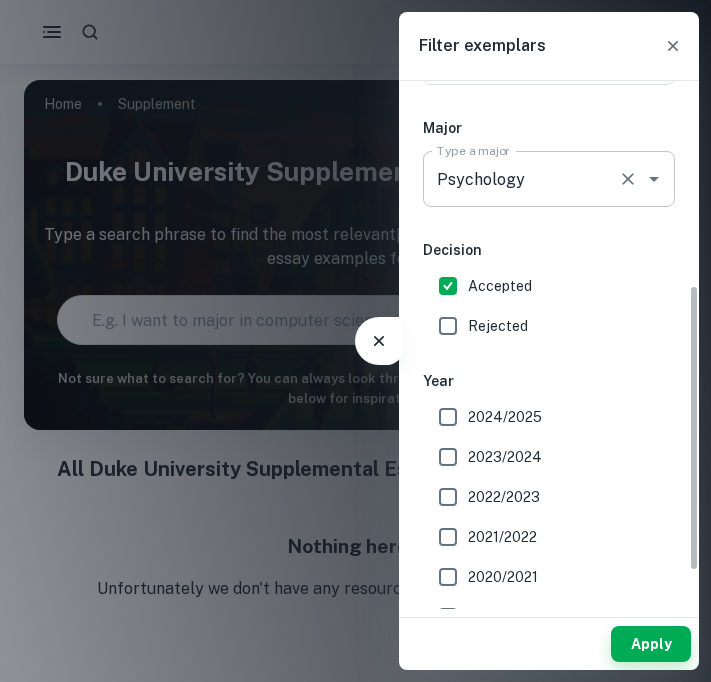 click on "Psychology" at bounding box center (521, 179) 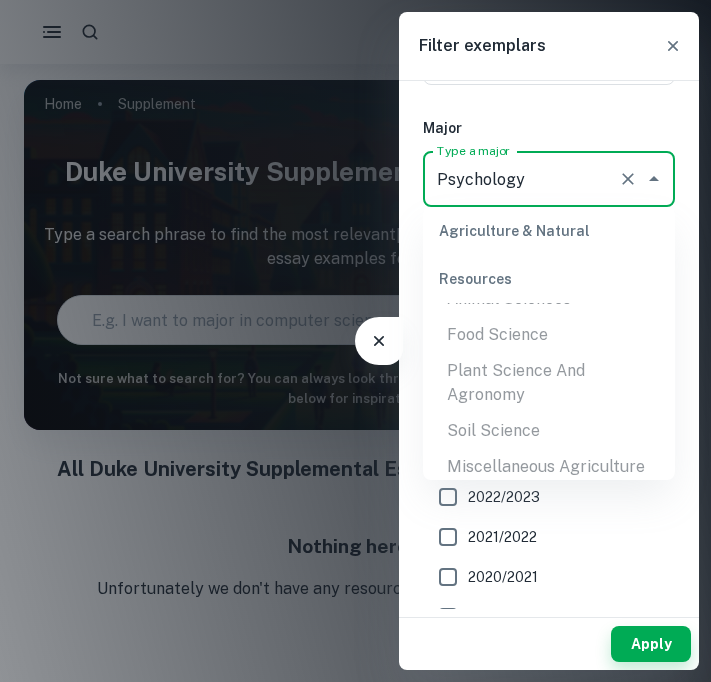 click on "General Agriculture Agriculture Production And Management Agricultural Economics Animal Sciences Food Science Plant Science And Agronomy Soil Science Miscellaneous Agriculture Forestry Natural Resources Management" at bounding box center [549, 365] 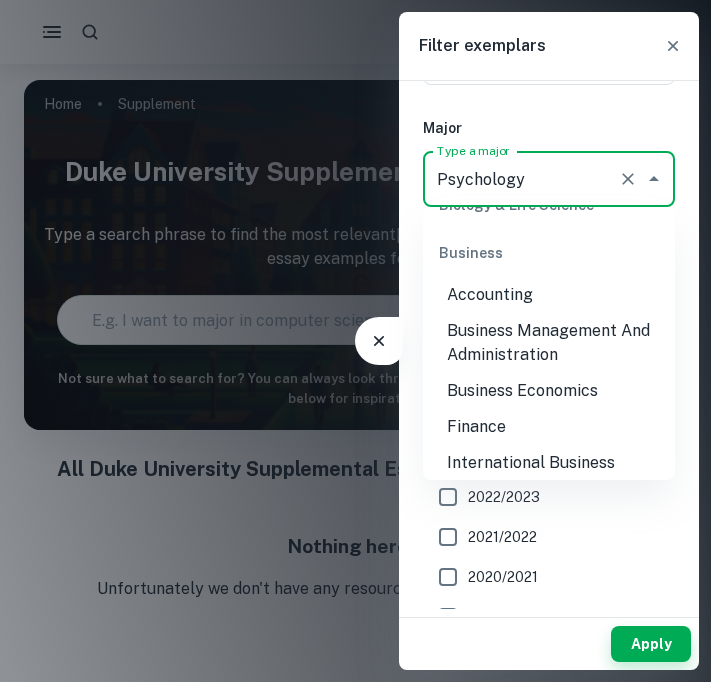 scroll, scrollTop: 0, scrollLeft: 0, axis: both 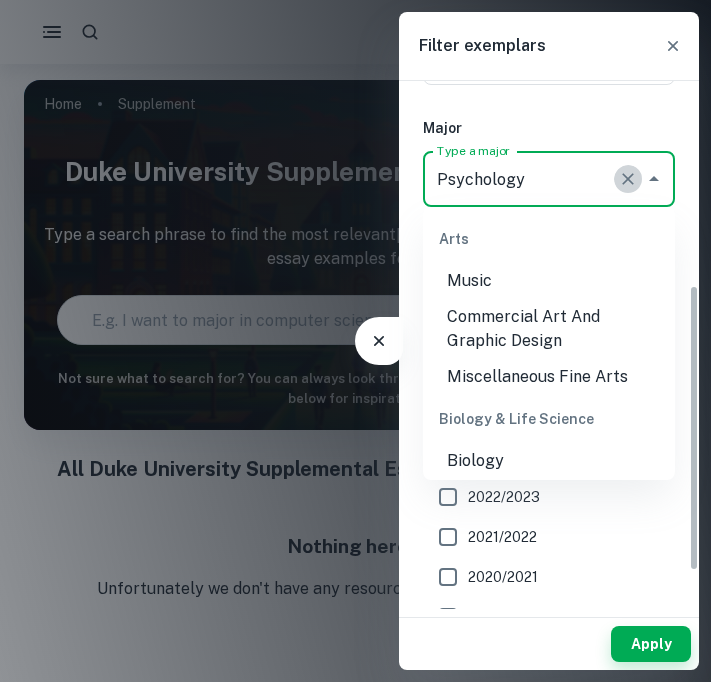 click 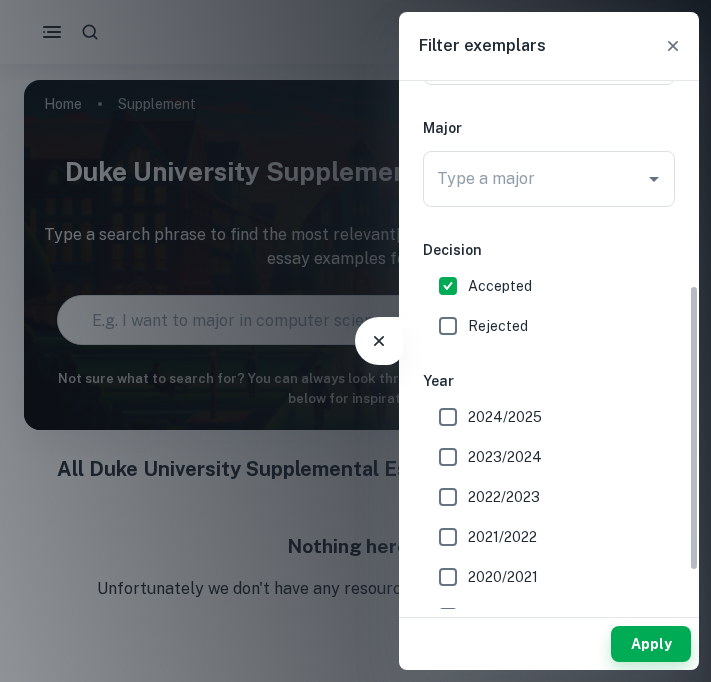 click on "IB College Category Common App Supplement College Type a college [GEOGRAPHIC_DATA] Type a college Prompt Prompt What is your sense of Duke as a university and a community, and why do you consider it a good match for you? If there's something in particular about our offerings that attracts you, feel free to share that as well. Prompt Major Type a major Type a major Decision Accepted Rejected Year 2024/2025 2023/2024 2022/2023 2021/2022 2020/2021 2019/2020 Other" at bounding box center (549, 191) 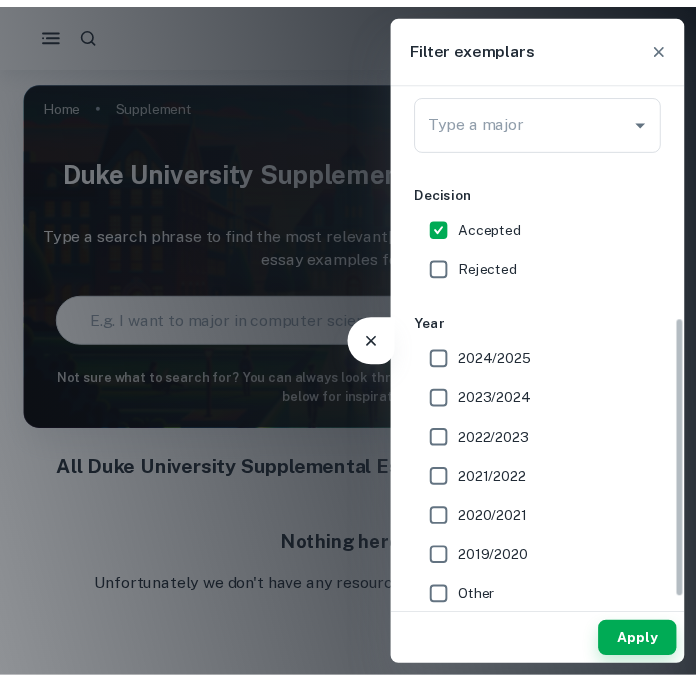scroll, scrollTop: 444, scrollLeft: 0, axis: vertical 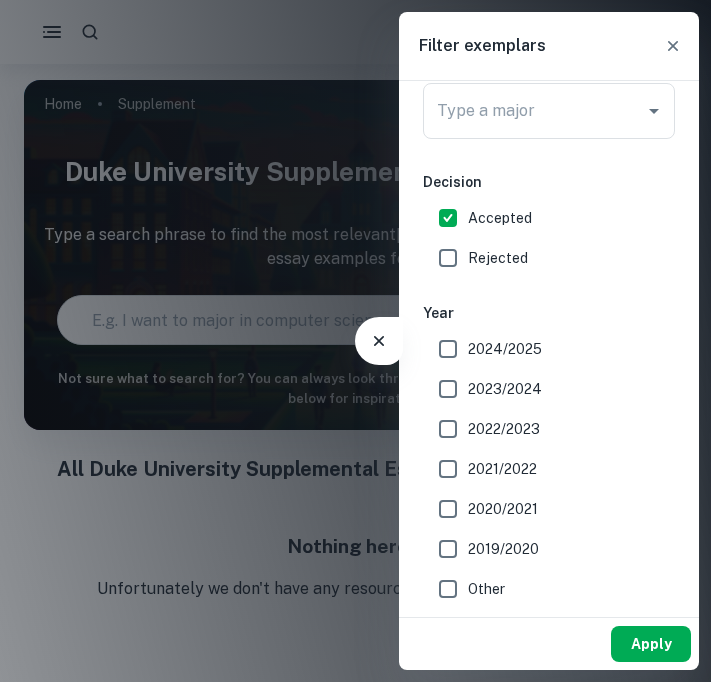 click on "Apply" at bounding box center [651, 644] 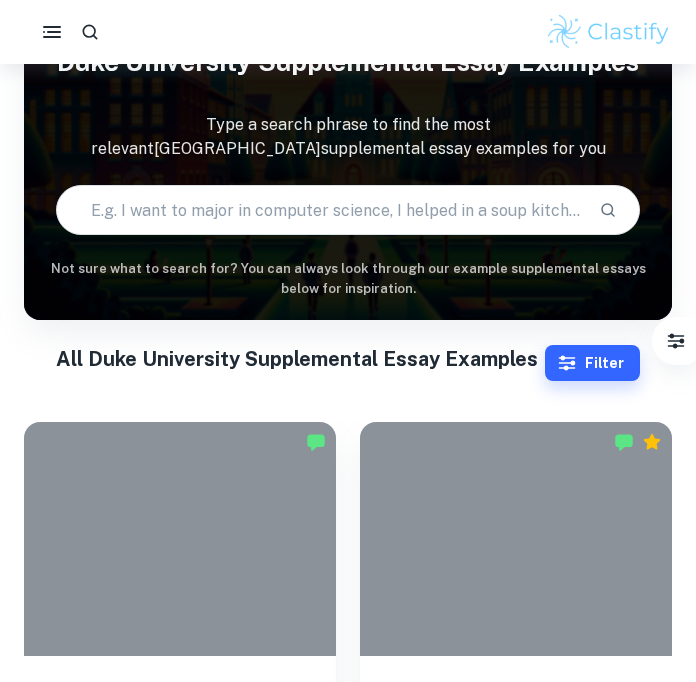 scroll, scrollTop: 107, scrollLeft: 0, axis: vertical 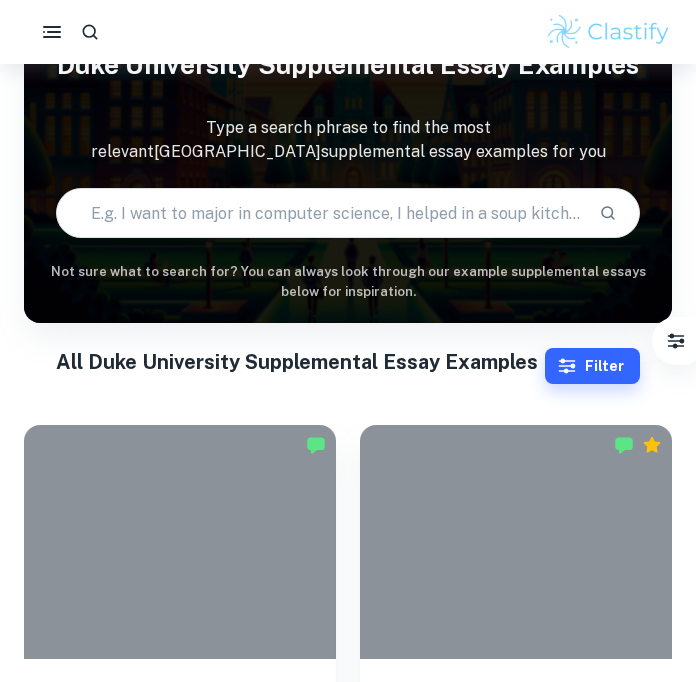 click at bounding box center (319, 213) 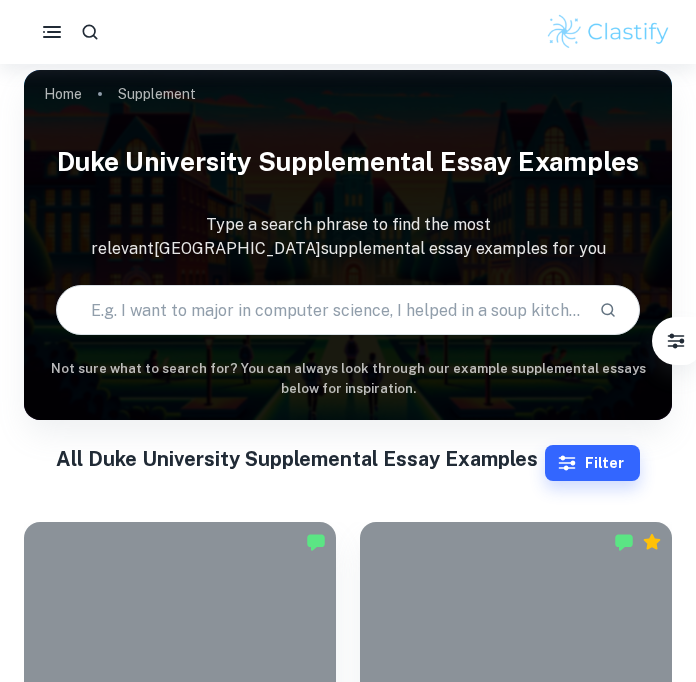 scroll, scrollTop: 0, scrollLeft: 0, axis: both 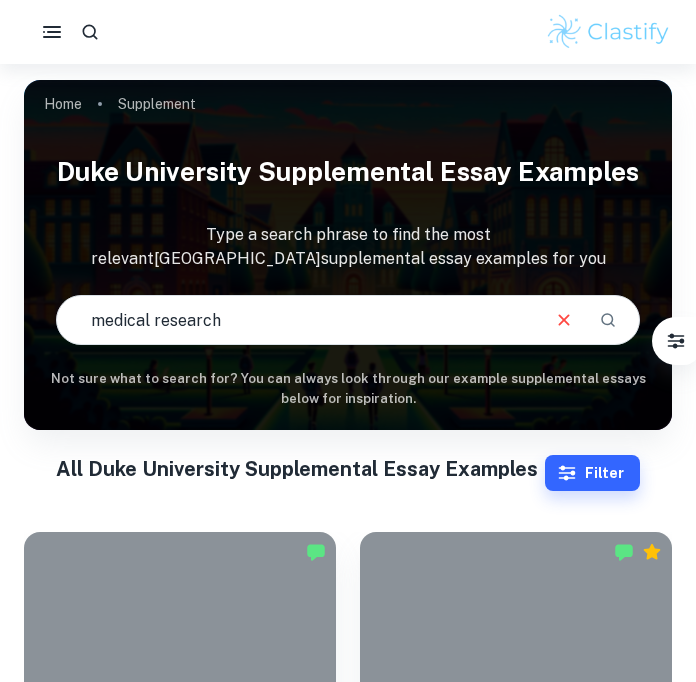 type on "medical research" 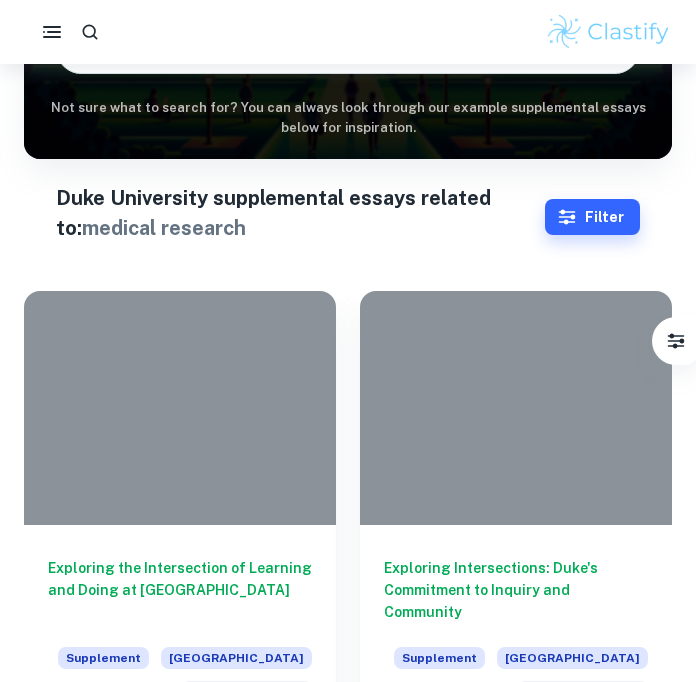 scroll, scrollTop: 273, scrollLeft: 0, axis: vertical 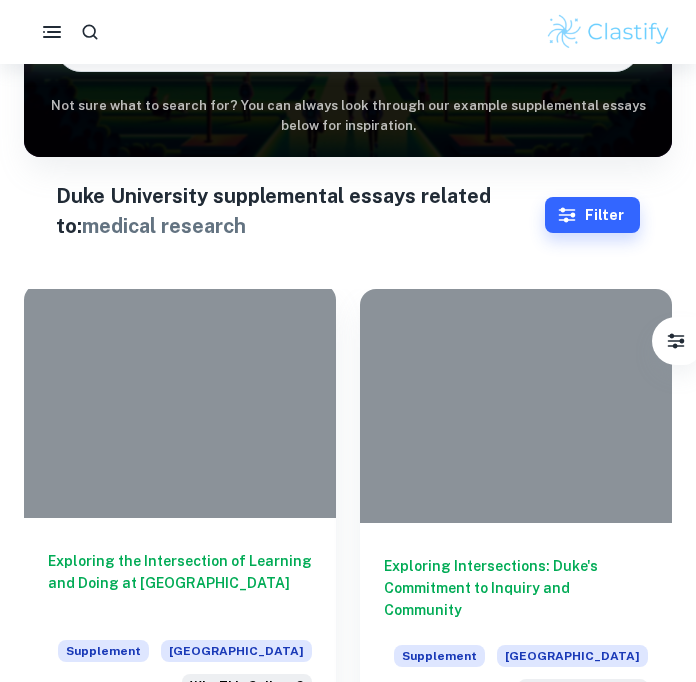 click at bounding box center [180, 401] 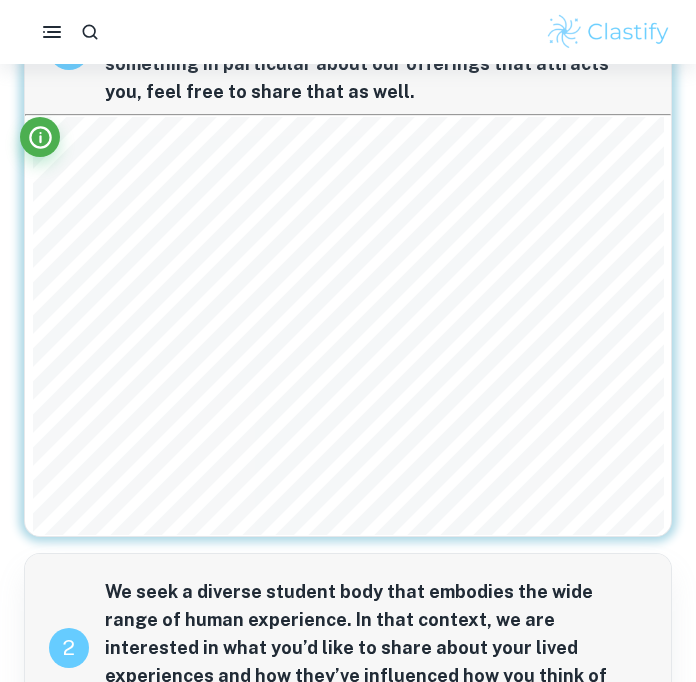 scroll, scrollTop: 0, scrollLeft: 0, axis: both 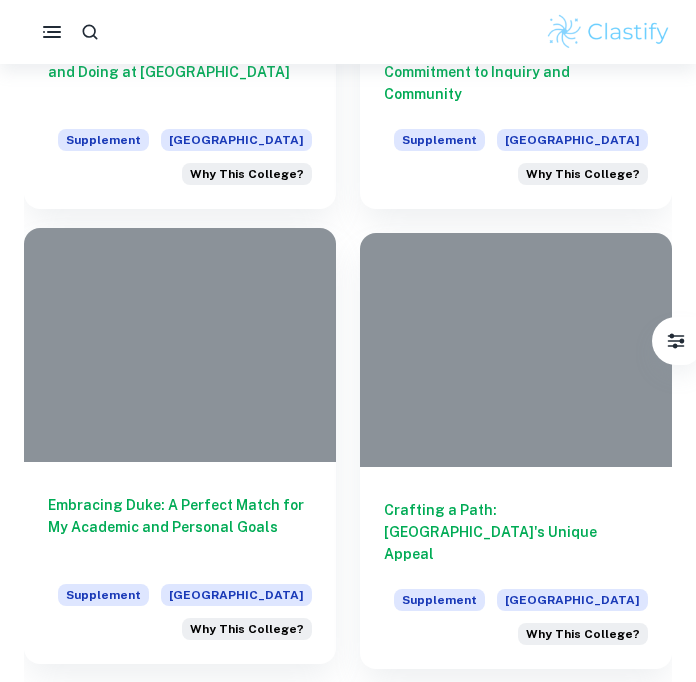 click at bounding box center [180, 345] 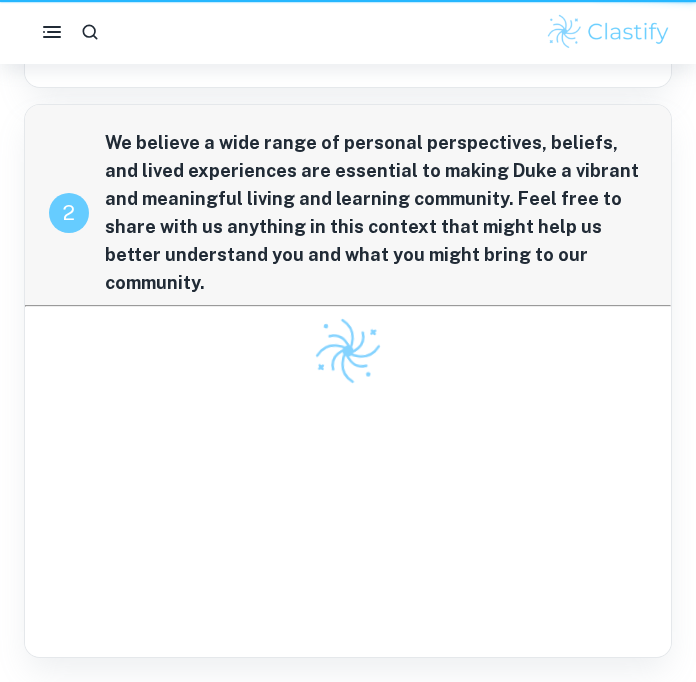 scroll, scrollTop: 0, scrollLeft: 0, axis: both 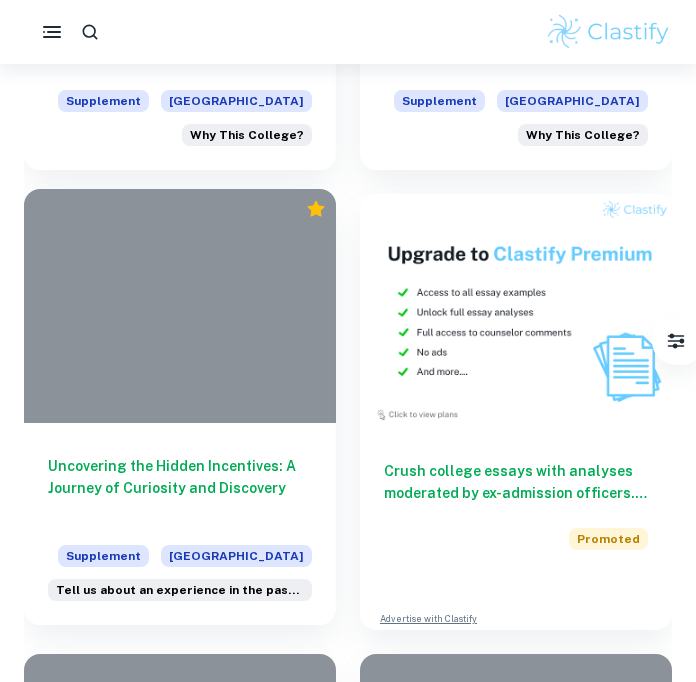 click at bounding box center (180, 306) 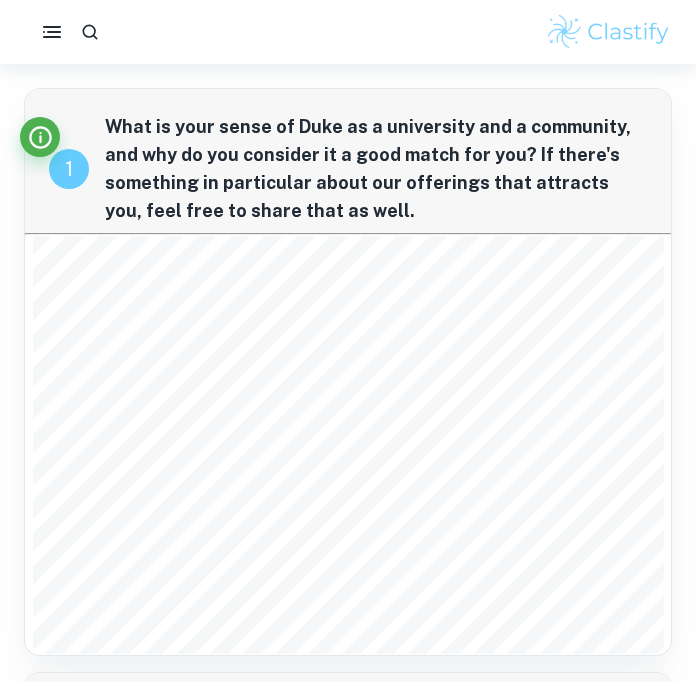 scroll, scrollTop: 99, scrollLeft: 0, axis: vertical 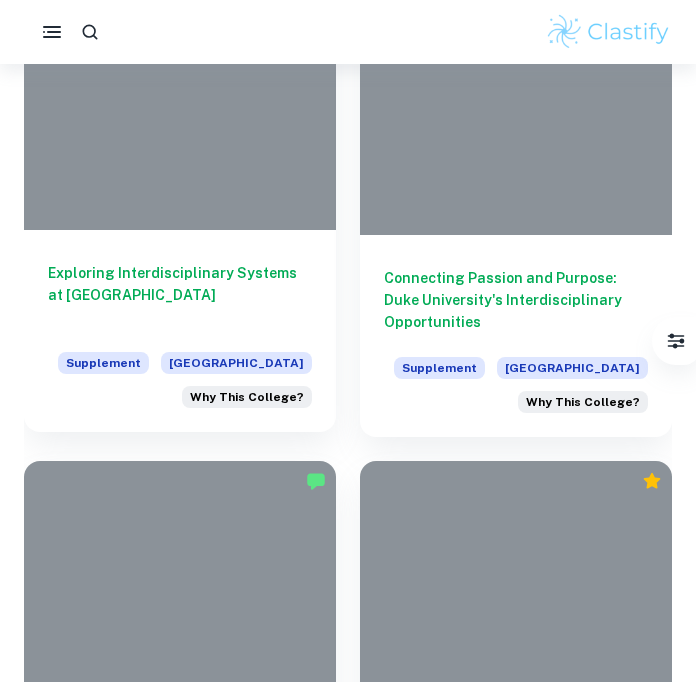 click at bounding box center [180, 113] 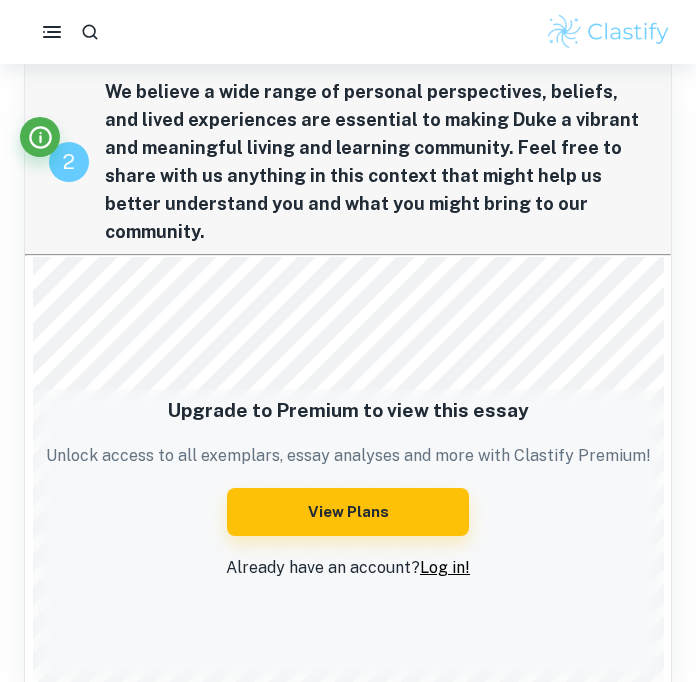 scroll, scrollTop: 0, scrollLeft: 0, axis: both 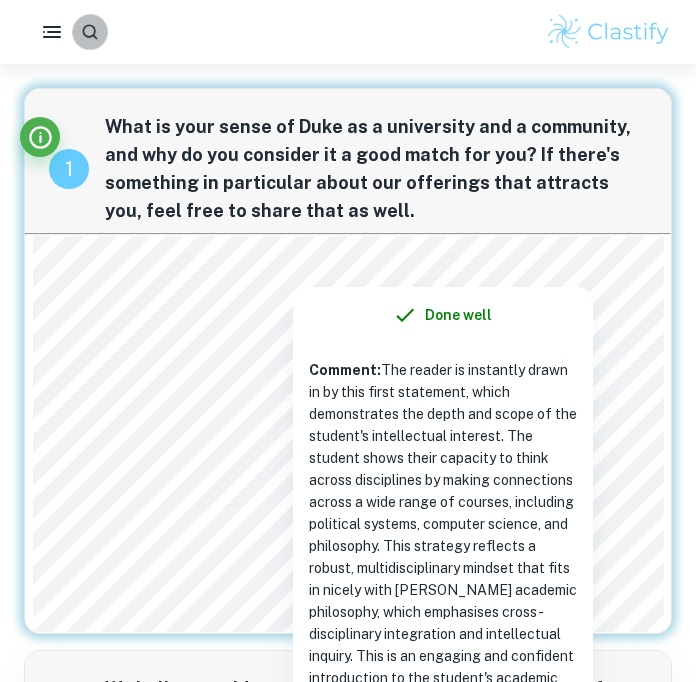 click at bounding box center [90, 32] 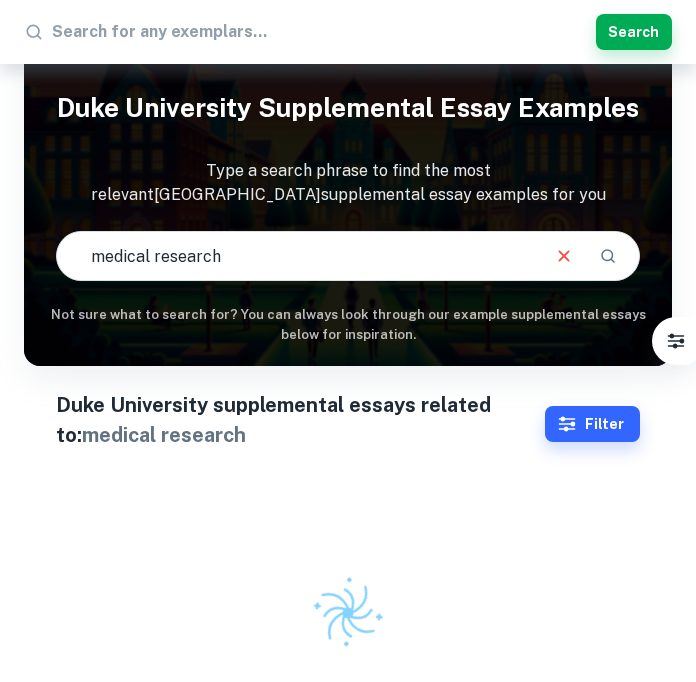 scroll, scrollTop: 0, scrollLeft: 0, axis: both 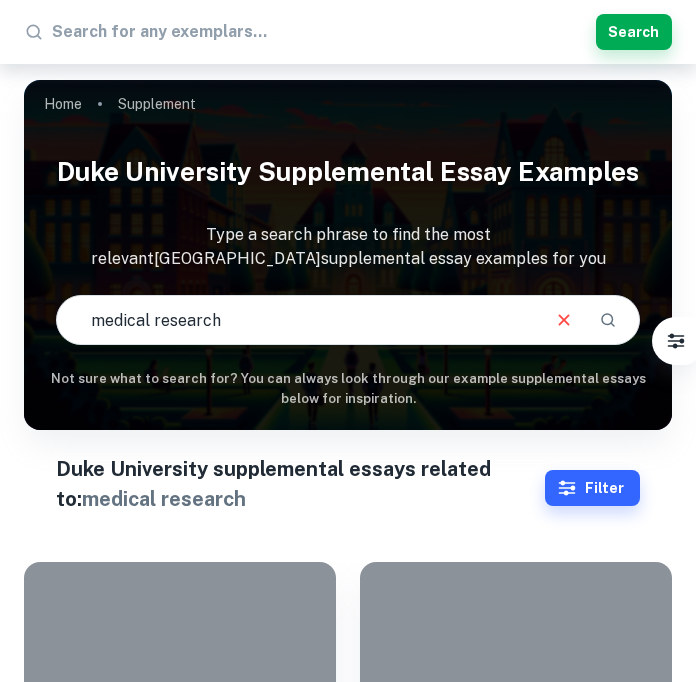click on "medical research" at bounding box center [296, 320] 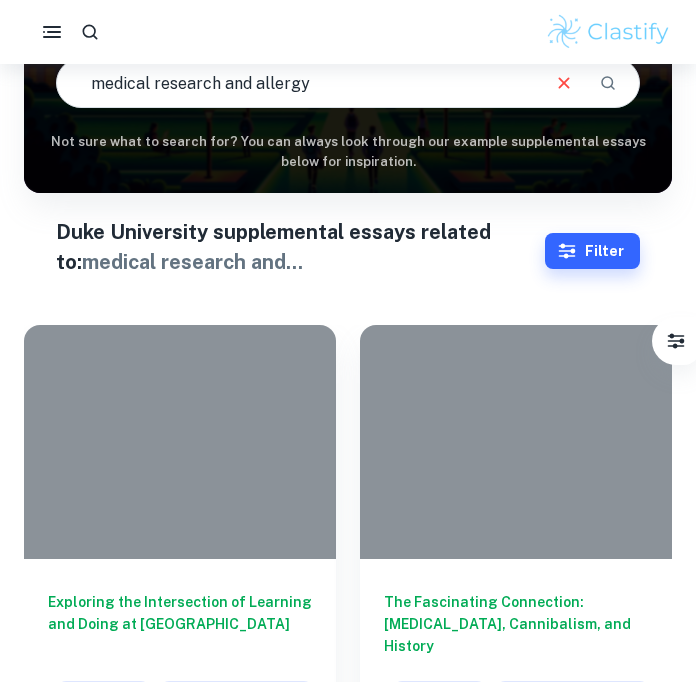 scroll, scrollTop: 139, scrollLeft: 0, axis: vertical 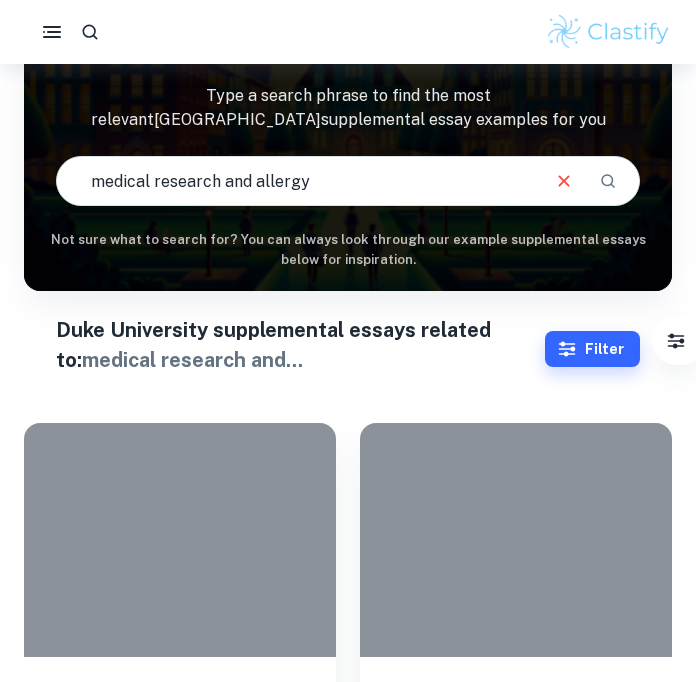 drag, startPoint x: 257, startPoint y: 182, endPoint x: 32, endPoint y: 173, distance: 225.17993 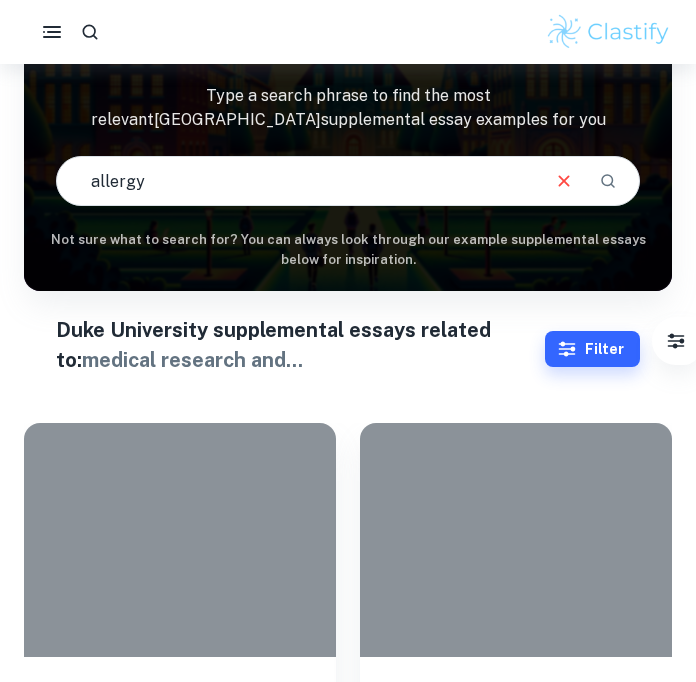 click on "allergy" at bounding box center (296, 181) 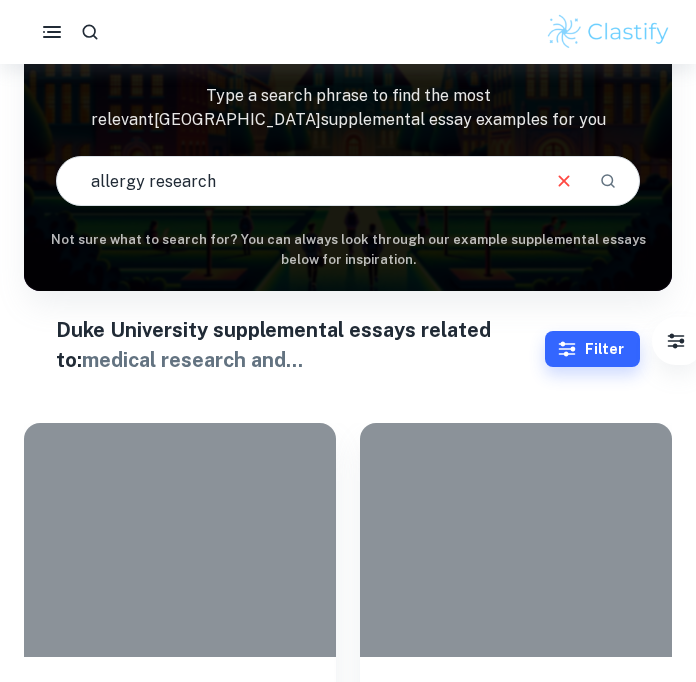 type on "allergy research" 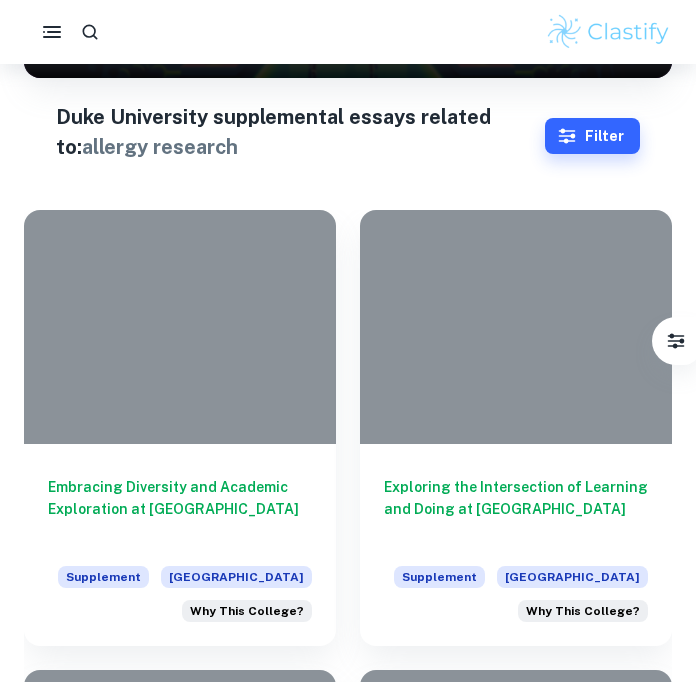 scroll, scrollTop: 354, scrollLeft: 0, axis: vertical 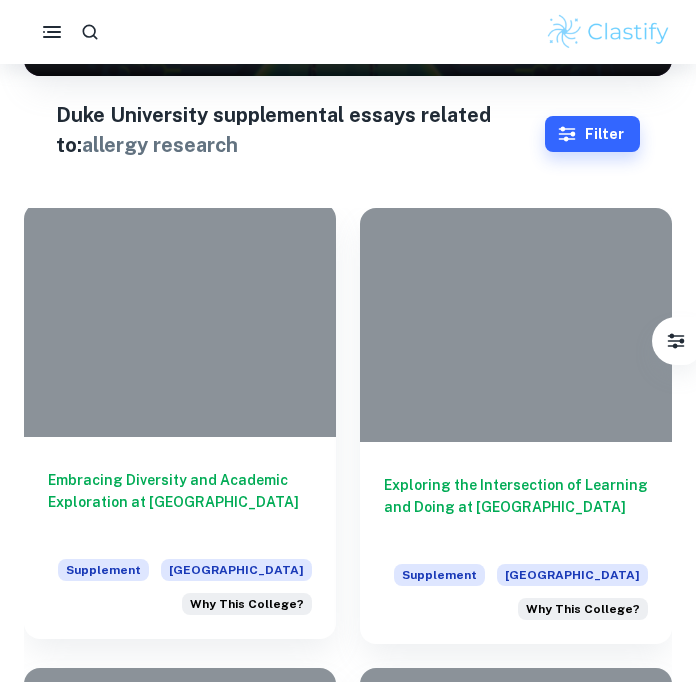 click at bounding box center (180, 320) 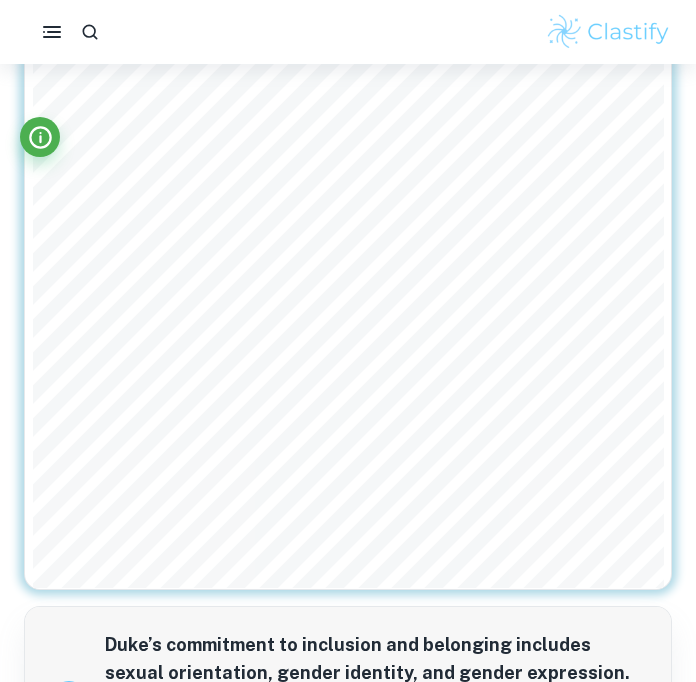 scroll, scrollTop: 315, scrollLeft: 0, axis: vertical 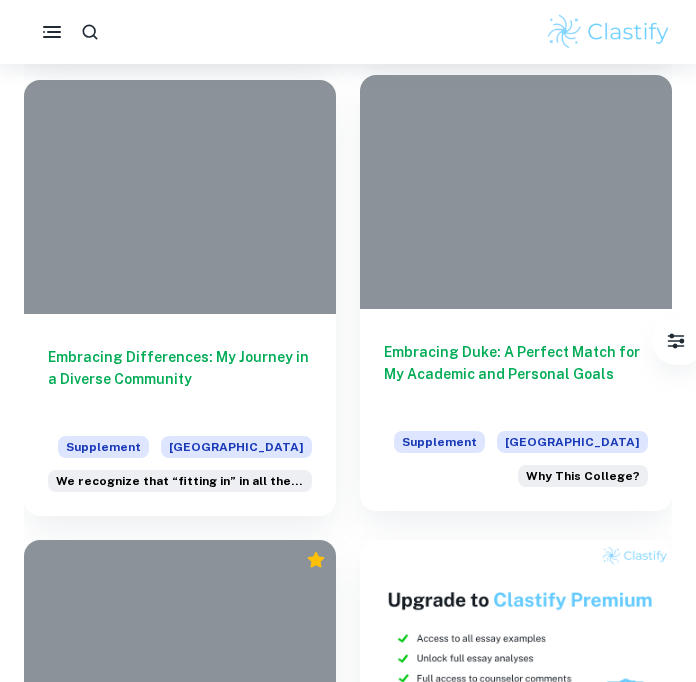 click at bounding box center (516, 192) 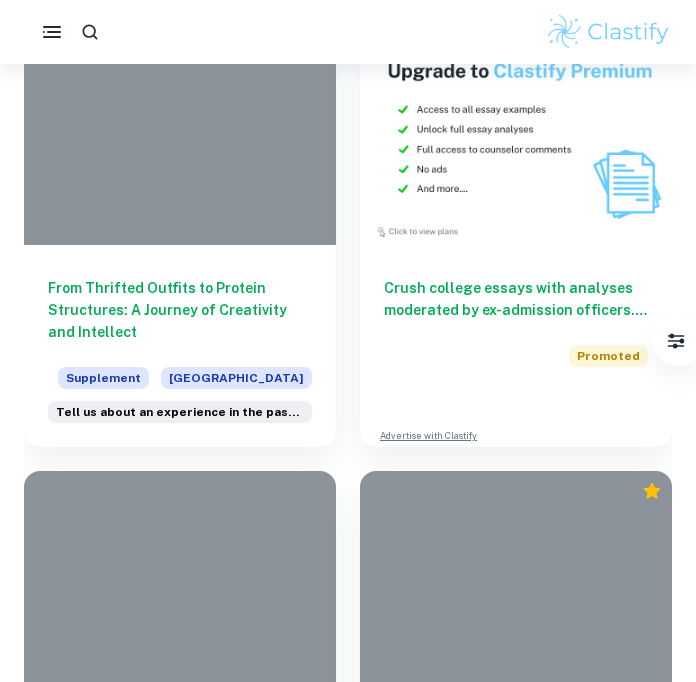scroll, scrollTop: 1477, scrollLeft: 0, axis: vertical 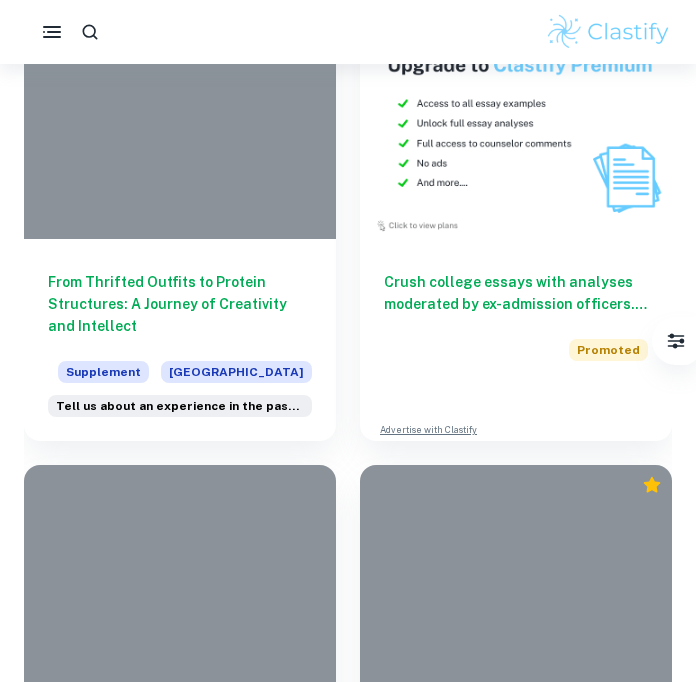 click at bounding box center [180, 122] 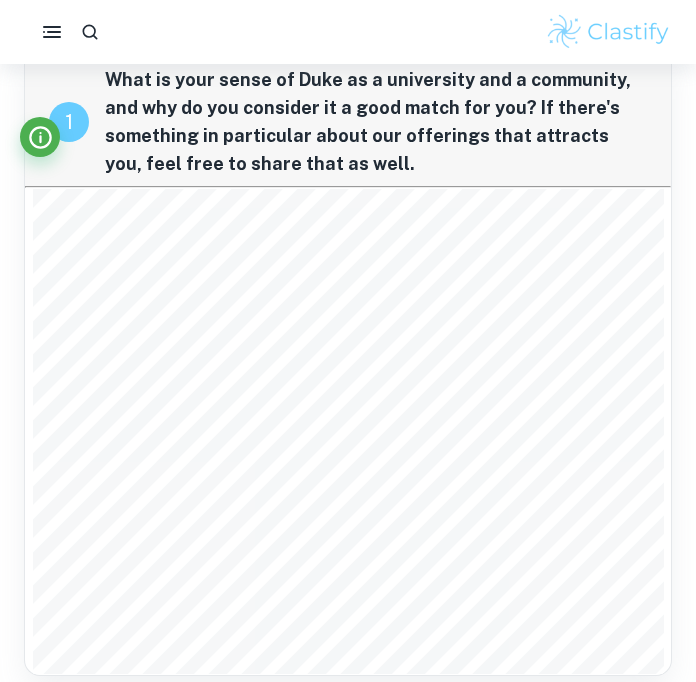 scroll, scrollTop: 65, scrollLeft: 0, axis: vertical 